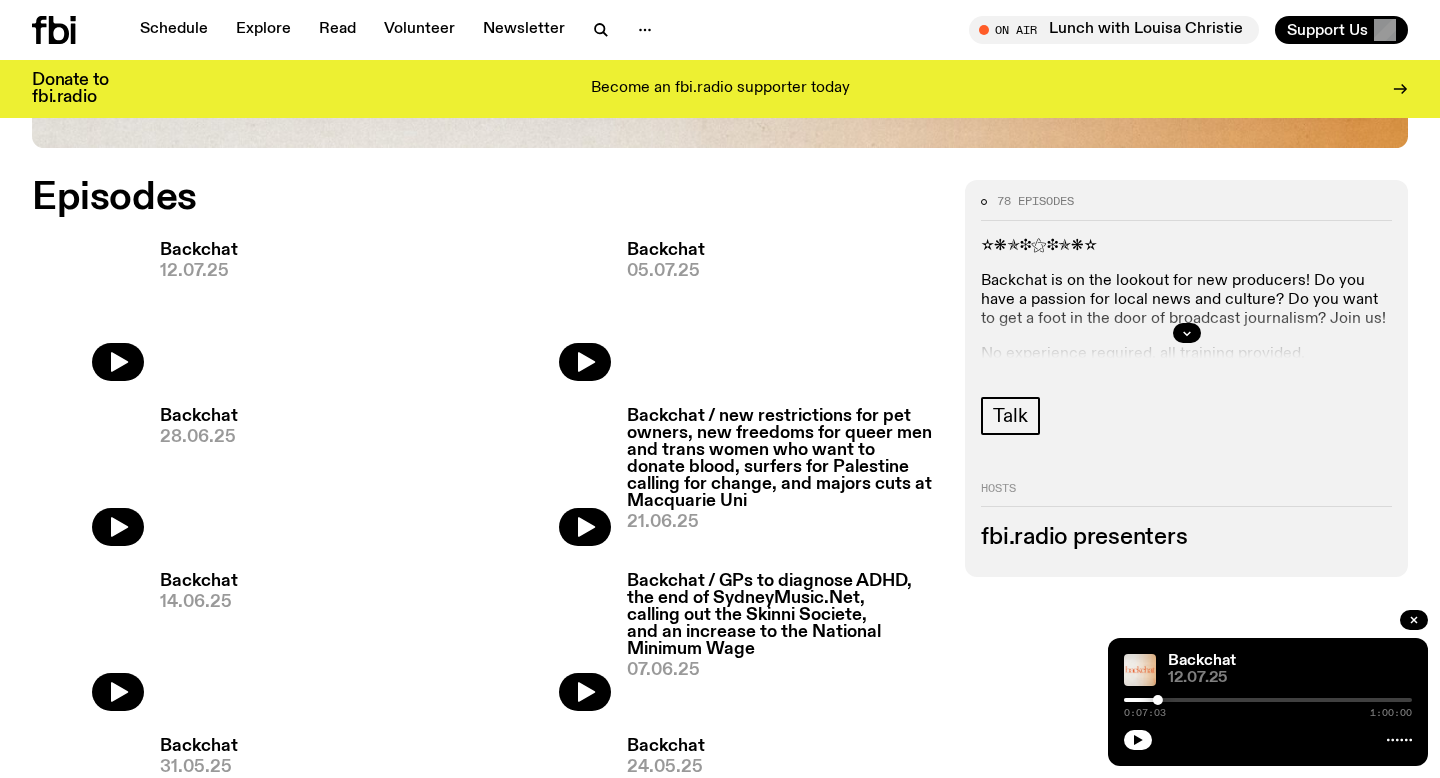 scroll, scrollTop: 913, scrollLeft: 0, axis: vertical 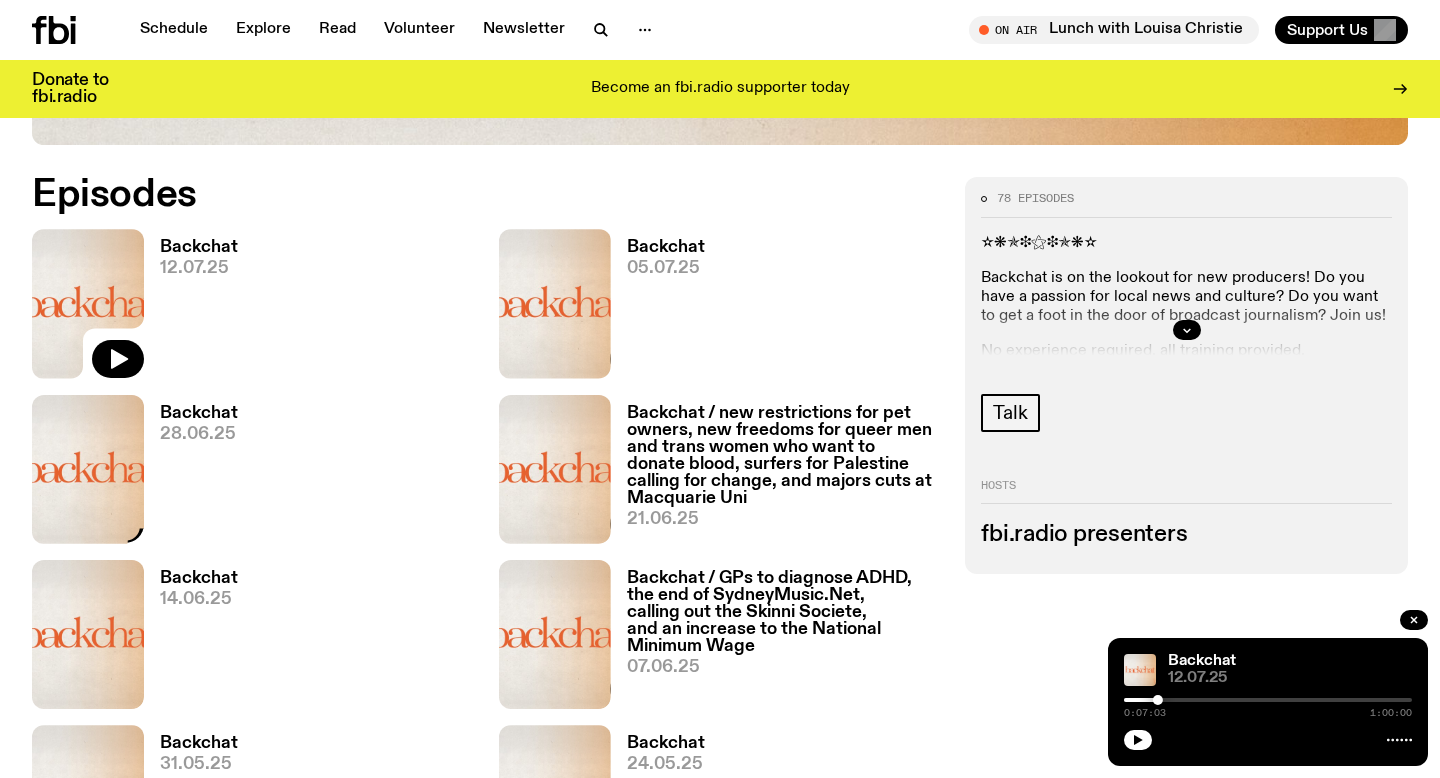 click at bounding box center [88, 469] 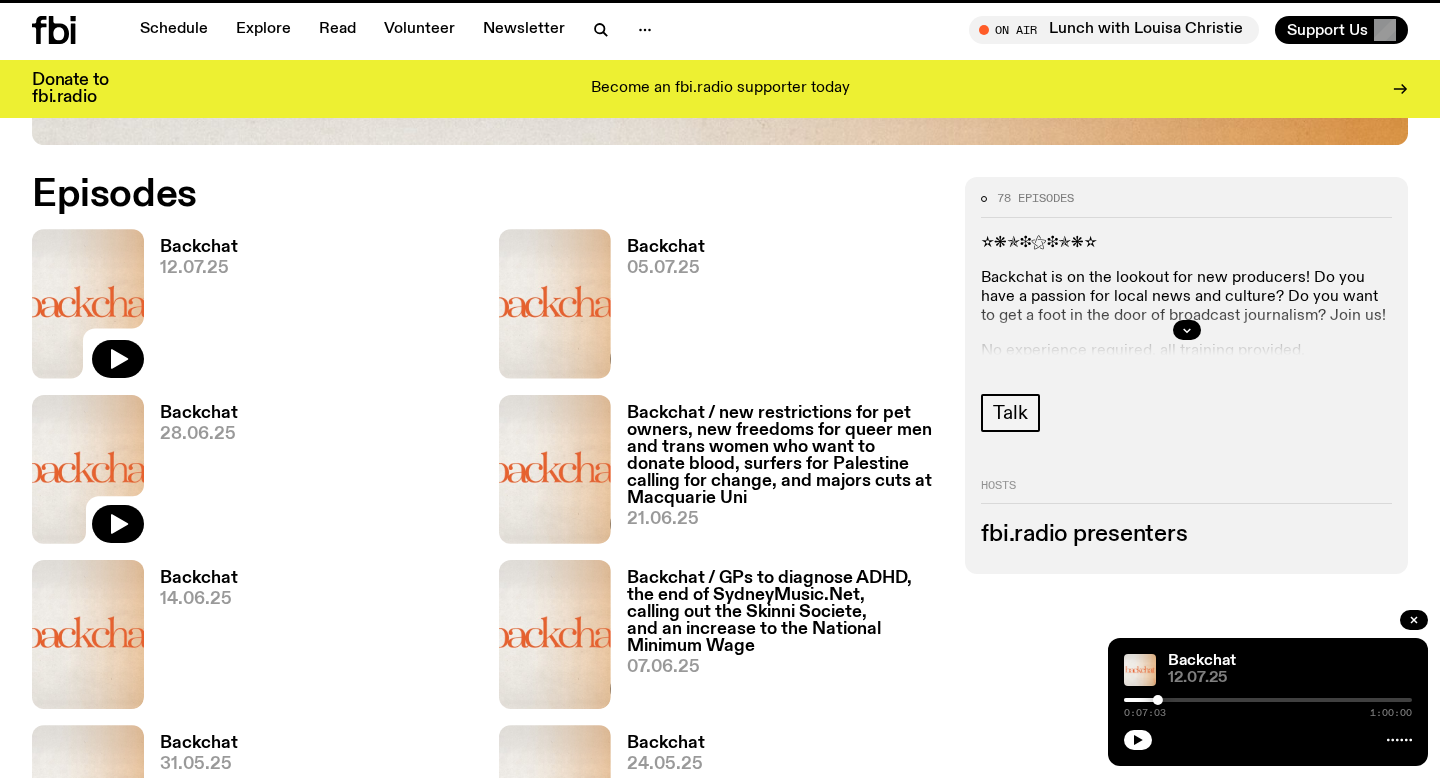 scroll, scrollTop: 0, scrollLeft: 0, axis: both 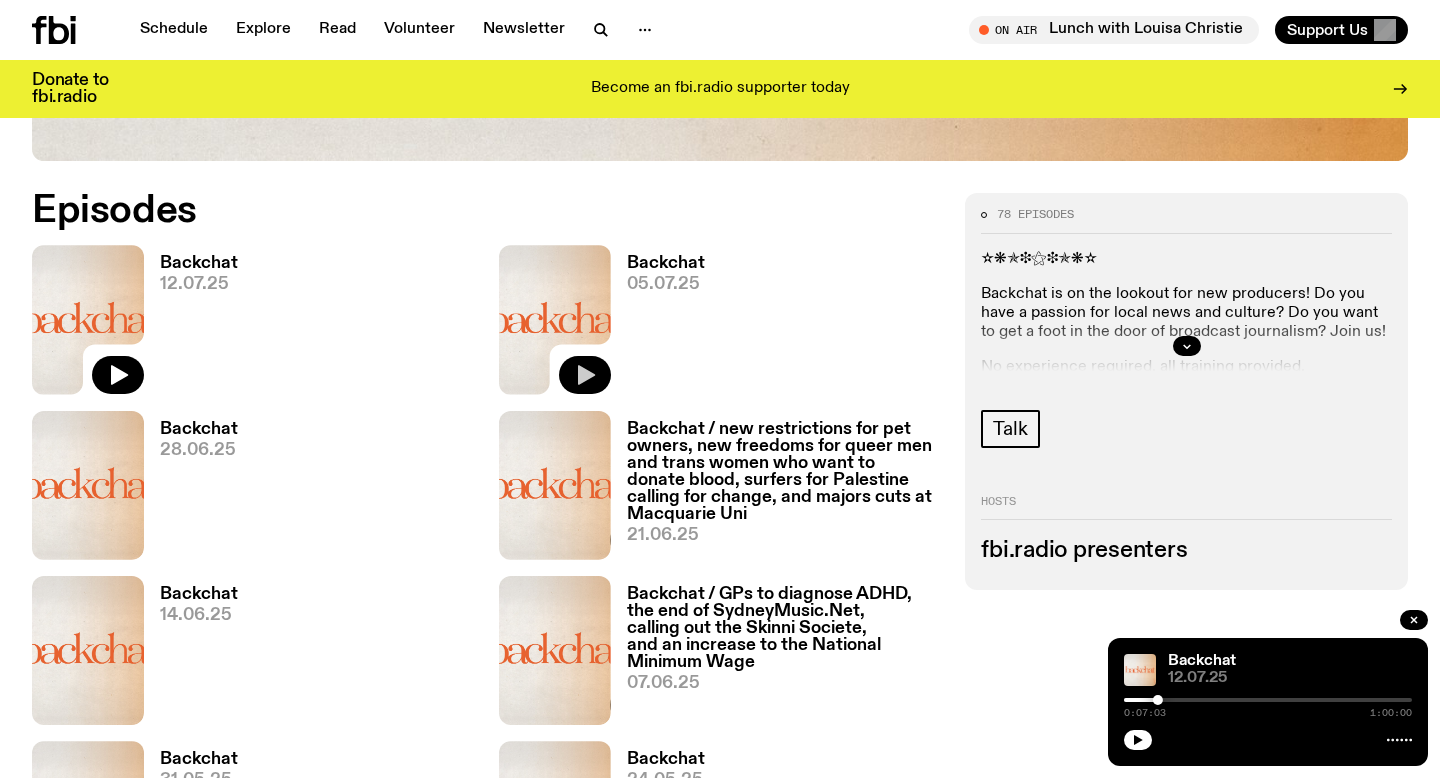 click 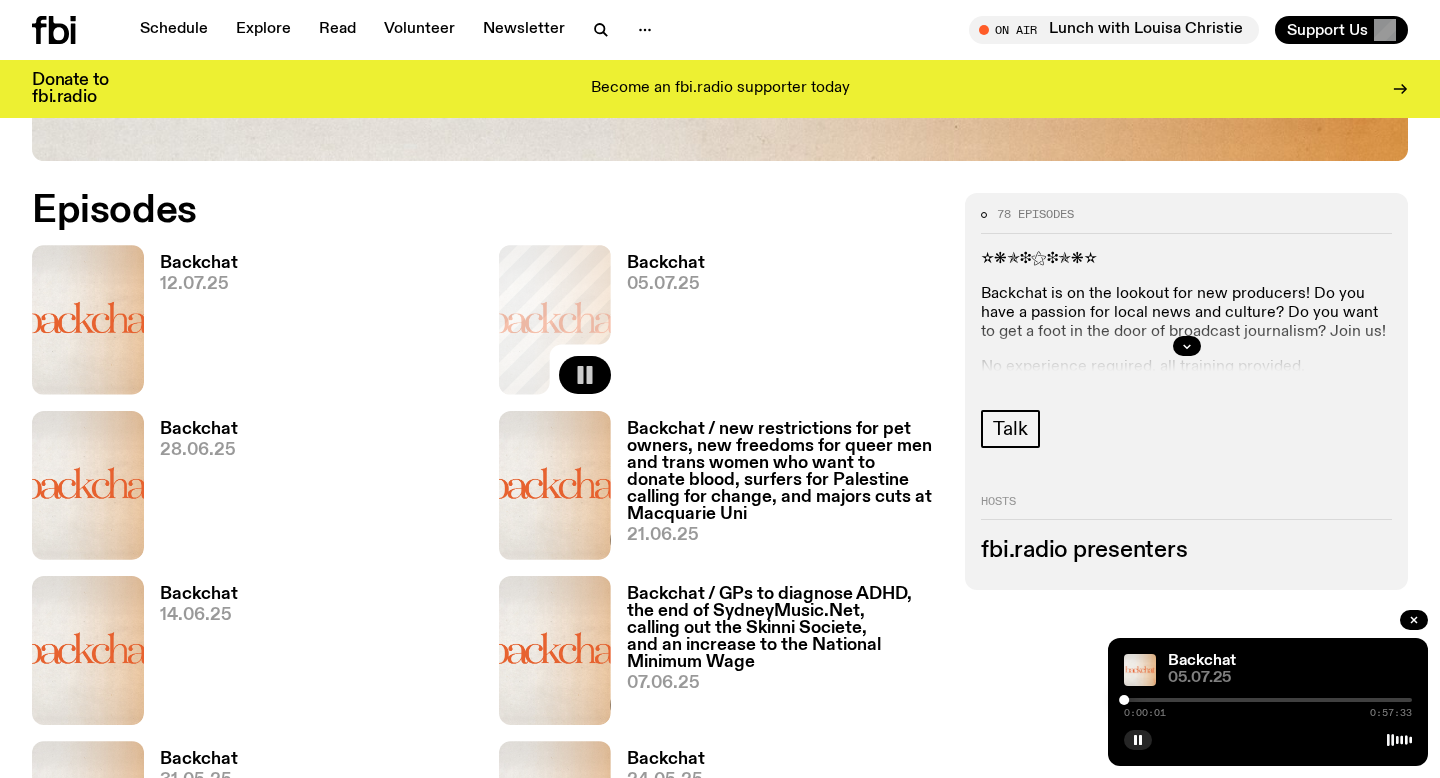 click on "0:00:01 0:57:33" at bounding box center [1268, 706] 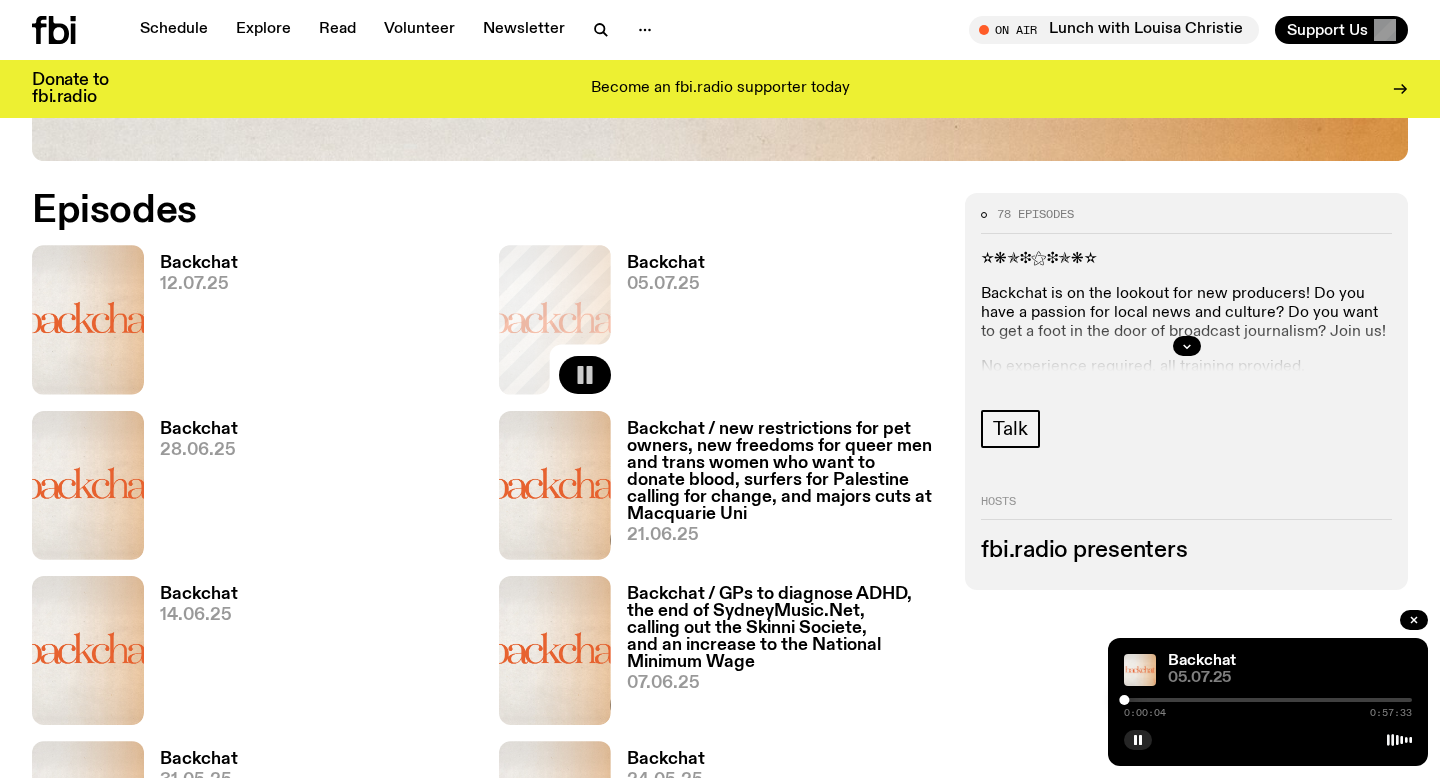 click at bounding box center [1268, 700] 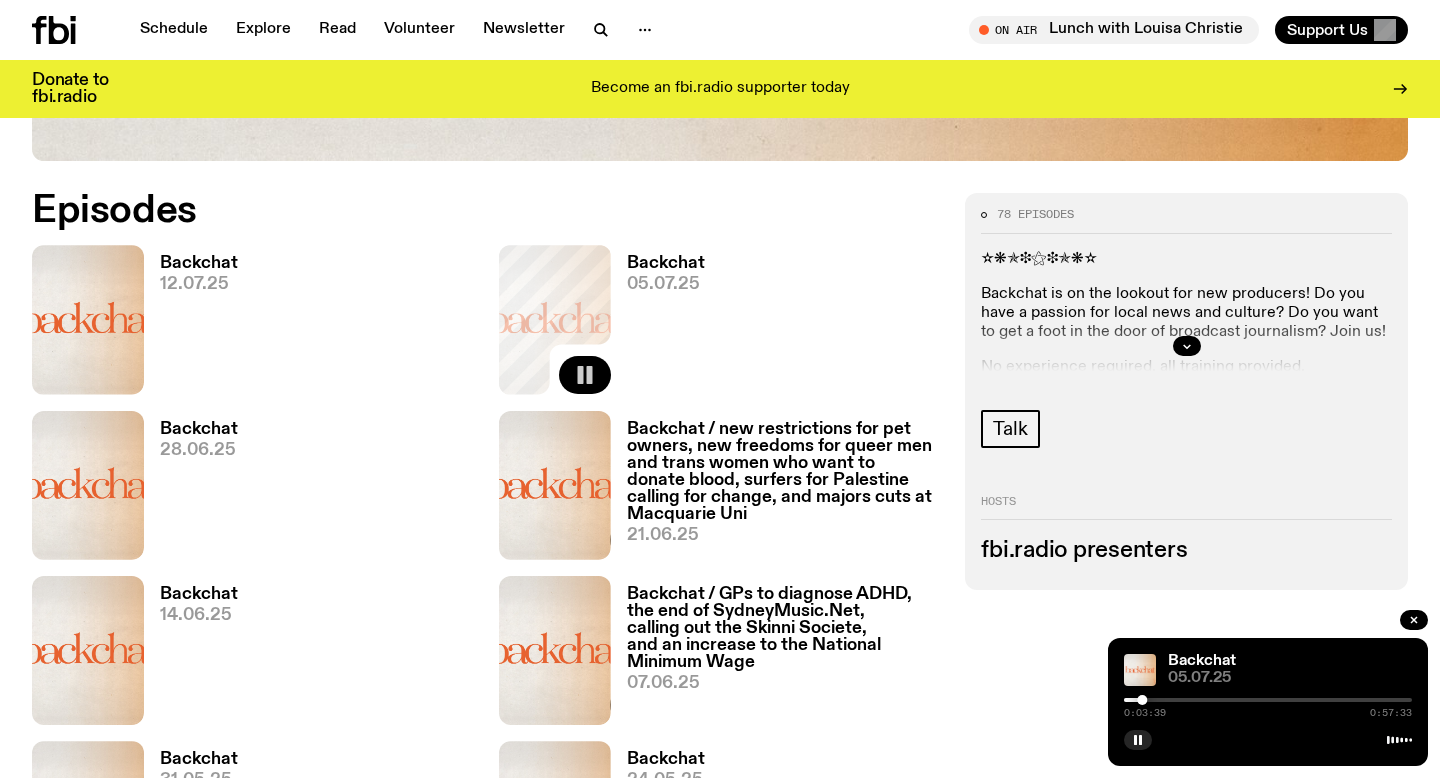 click at bounding box center (998, 700) 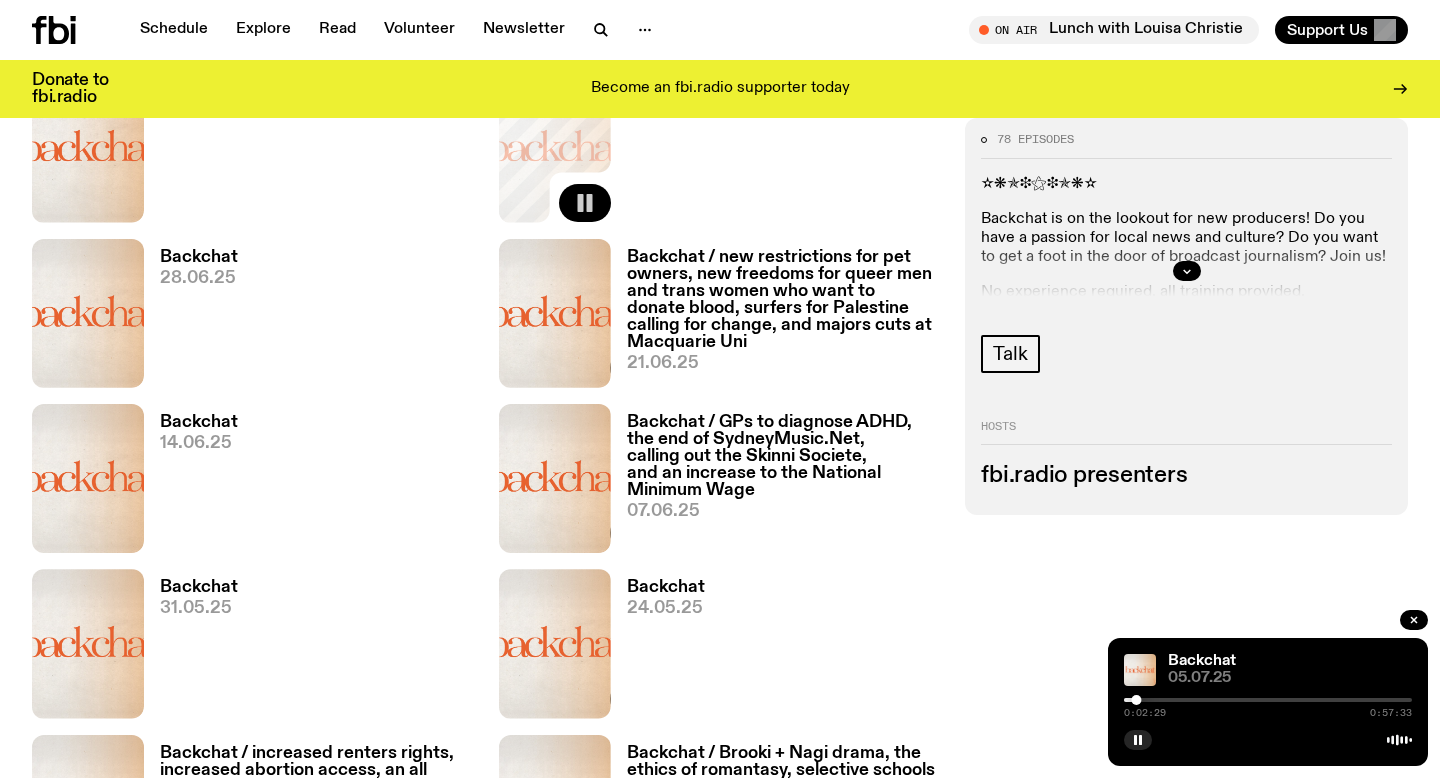 scroll, scrollTop: 1082, scrollLeft: 0, axis: vertical 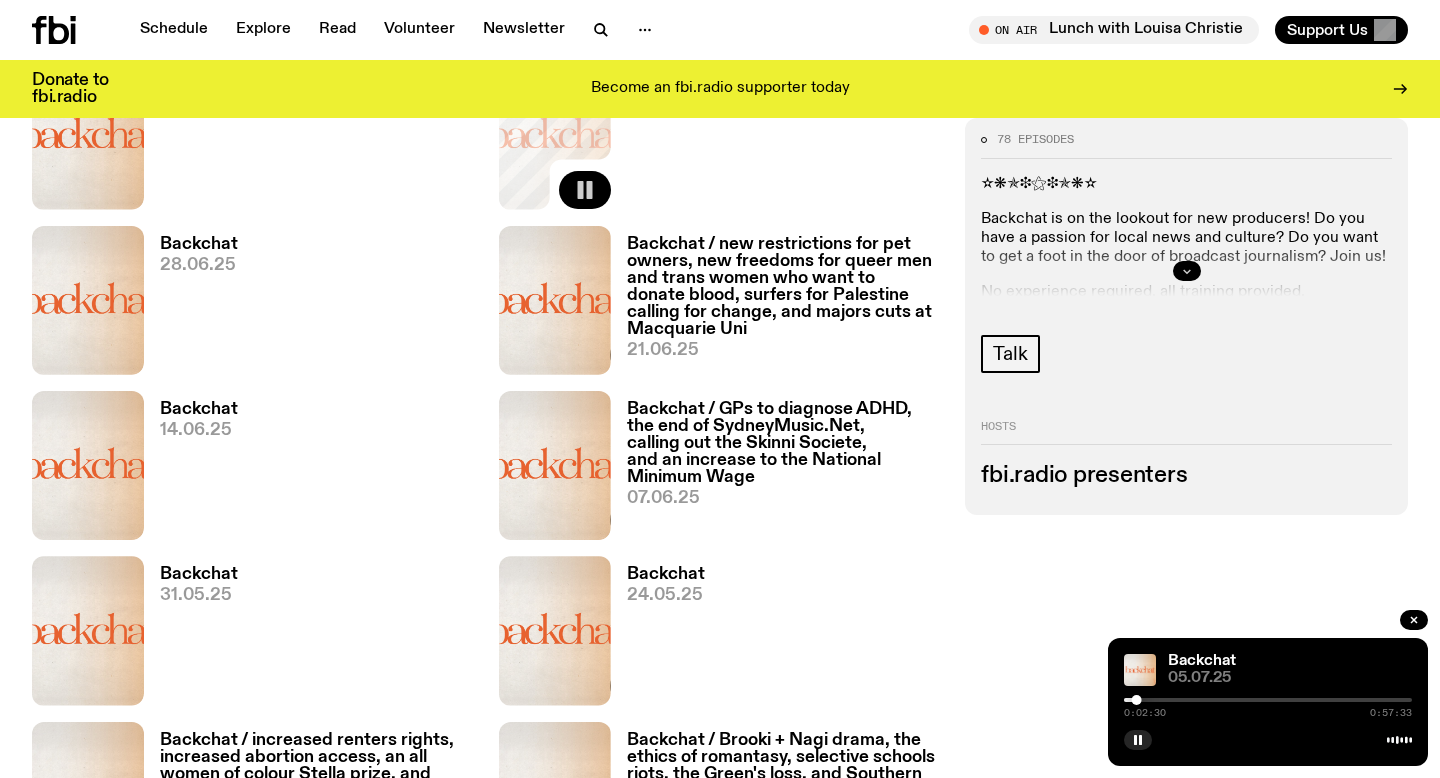 click at bounding box center (1187, 271) 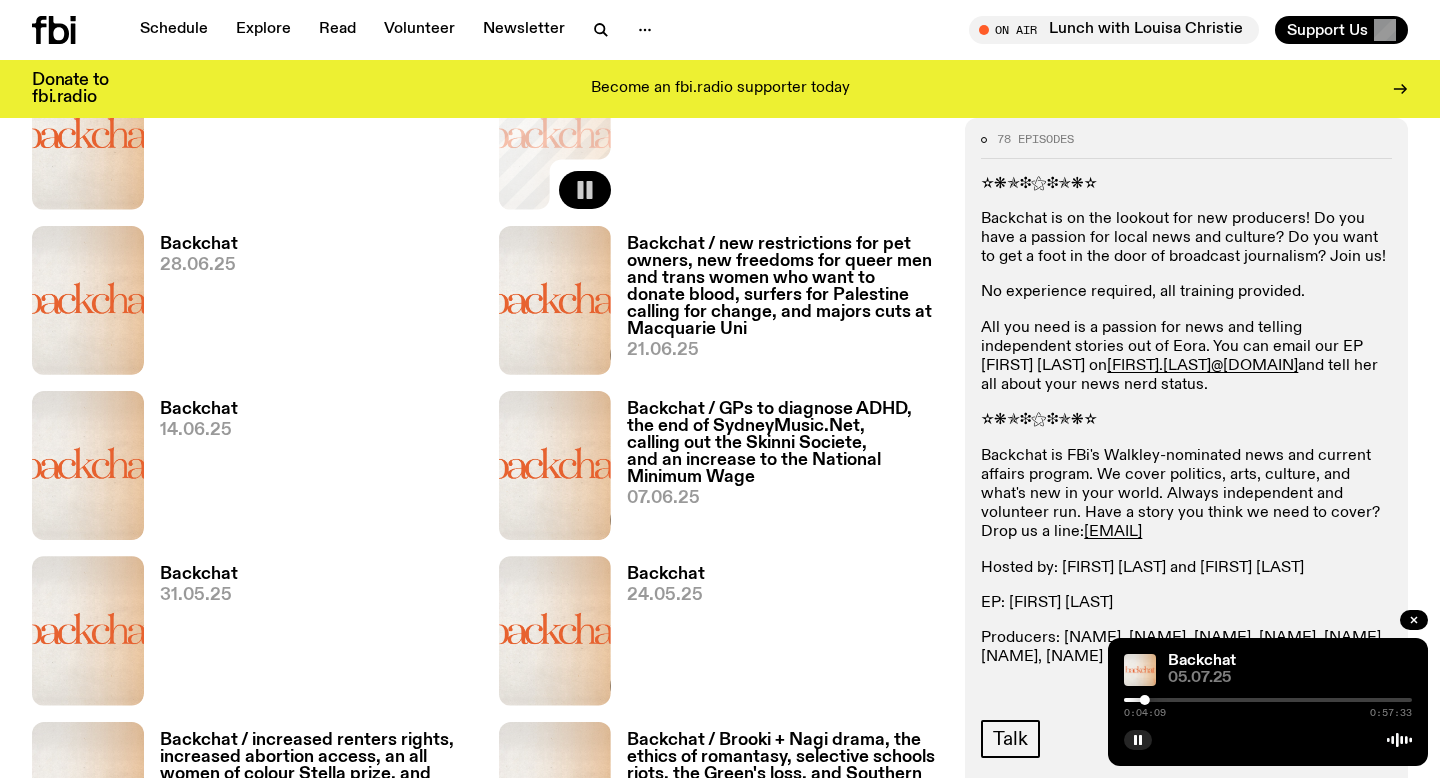 click 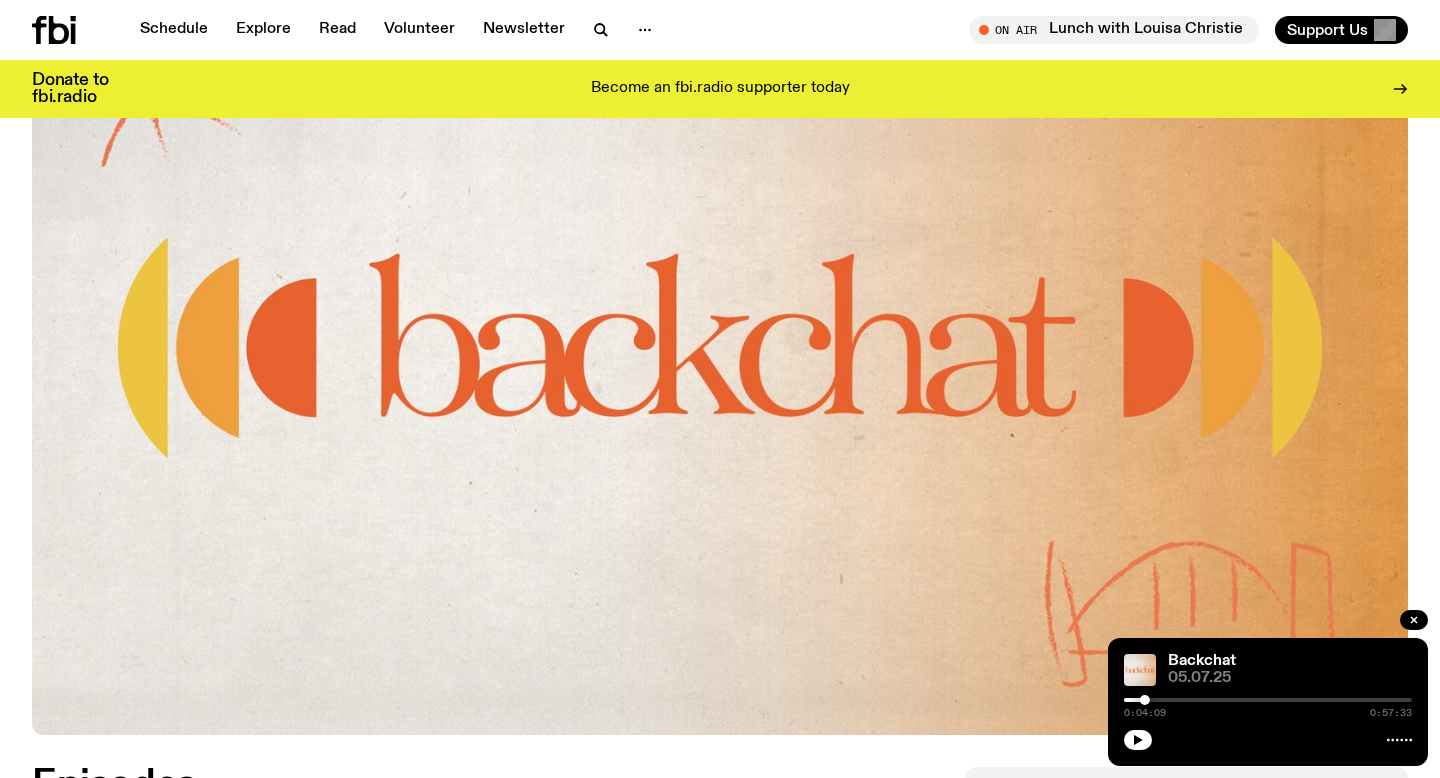 scroll, scrollTop: 123, scrollLeft: 0, axis: vertical 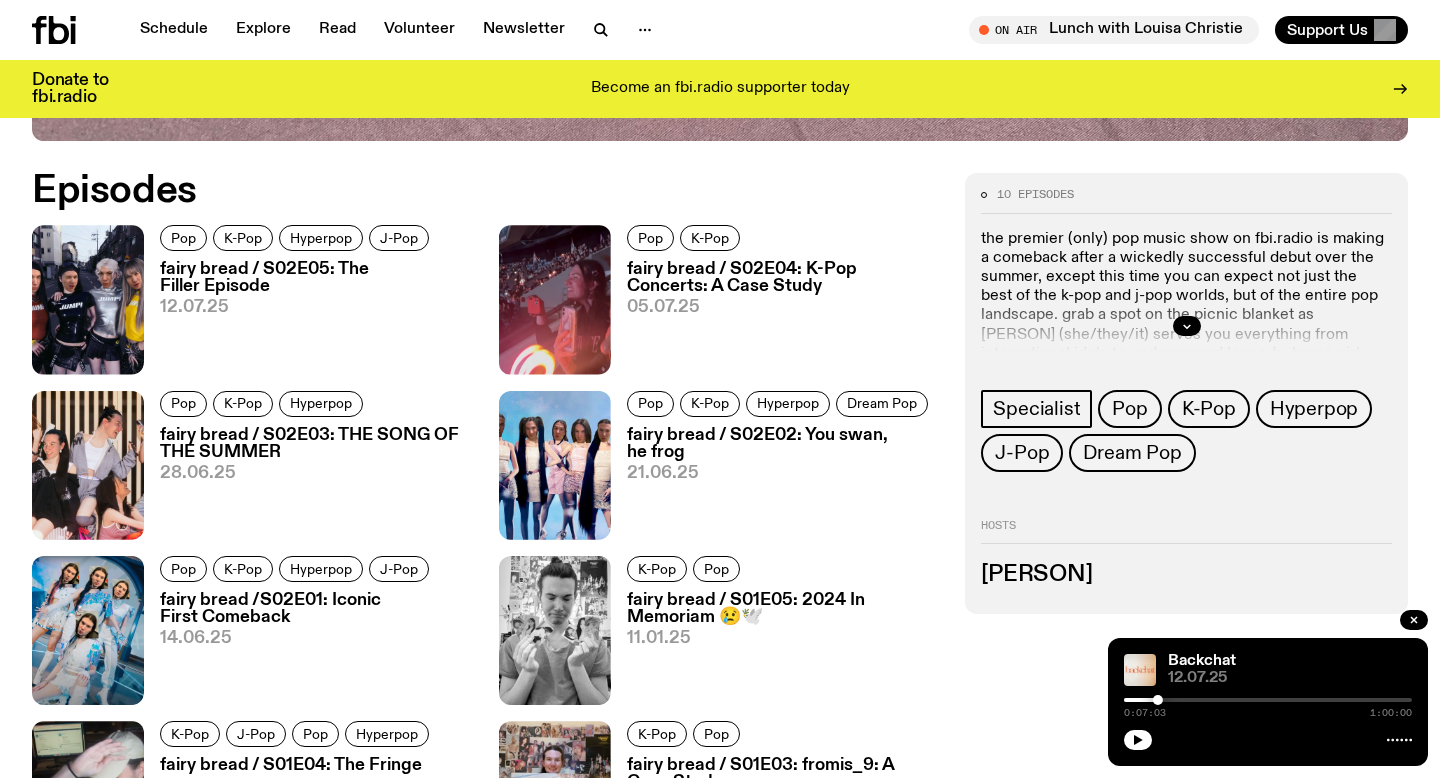 click on "fairy bread / S02E03: THE SONG OF THE SUMMER" at bounding box center (317, 444) 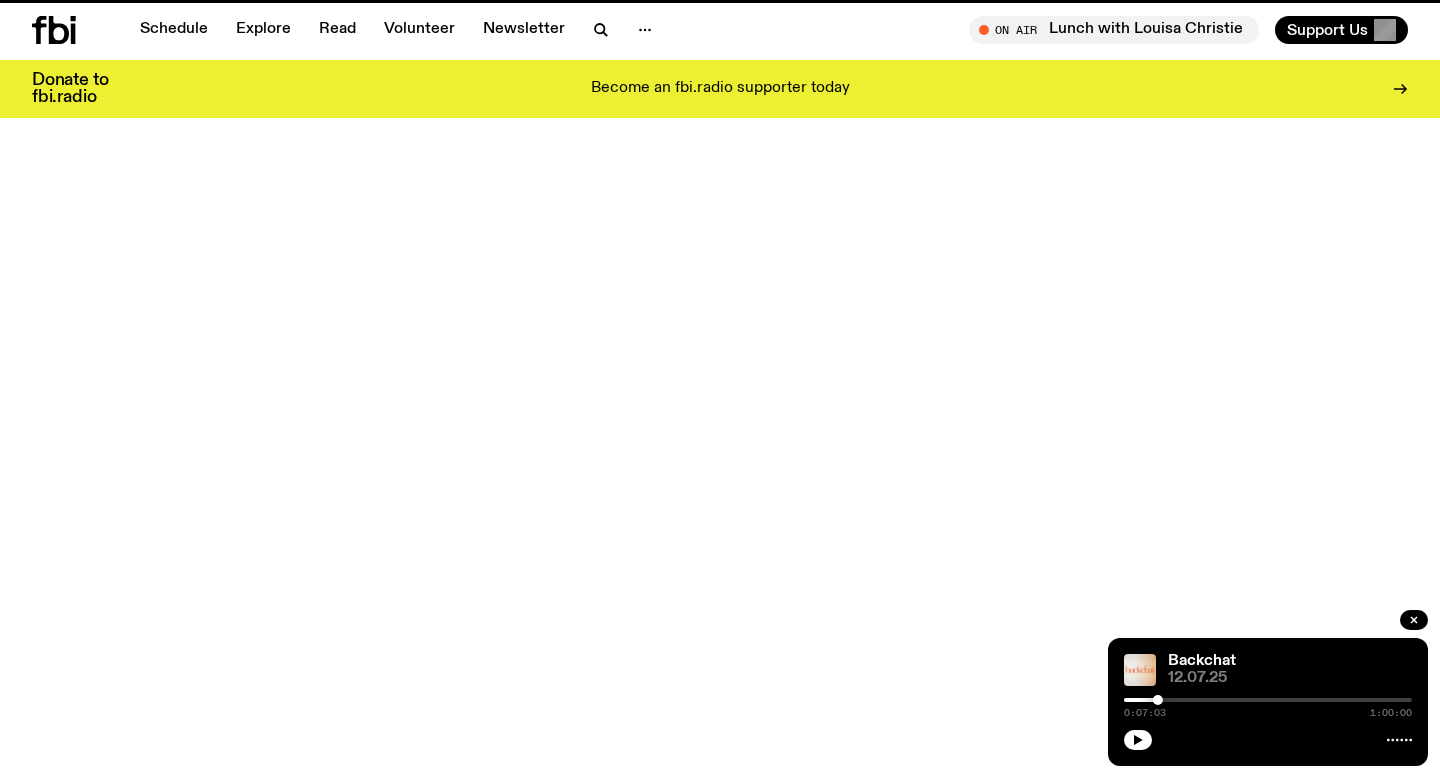 scroll, scrollTop: 0, scrollLeft: 0, axis: both 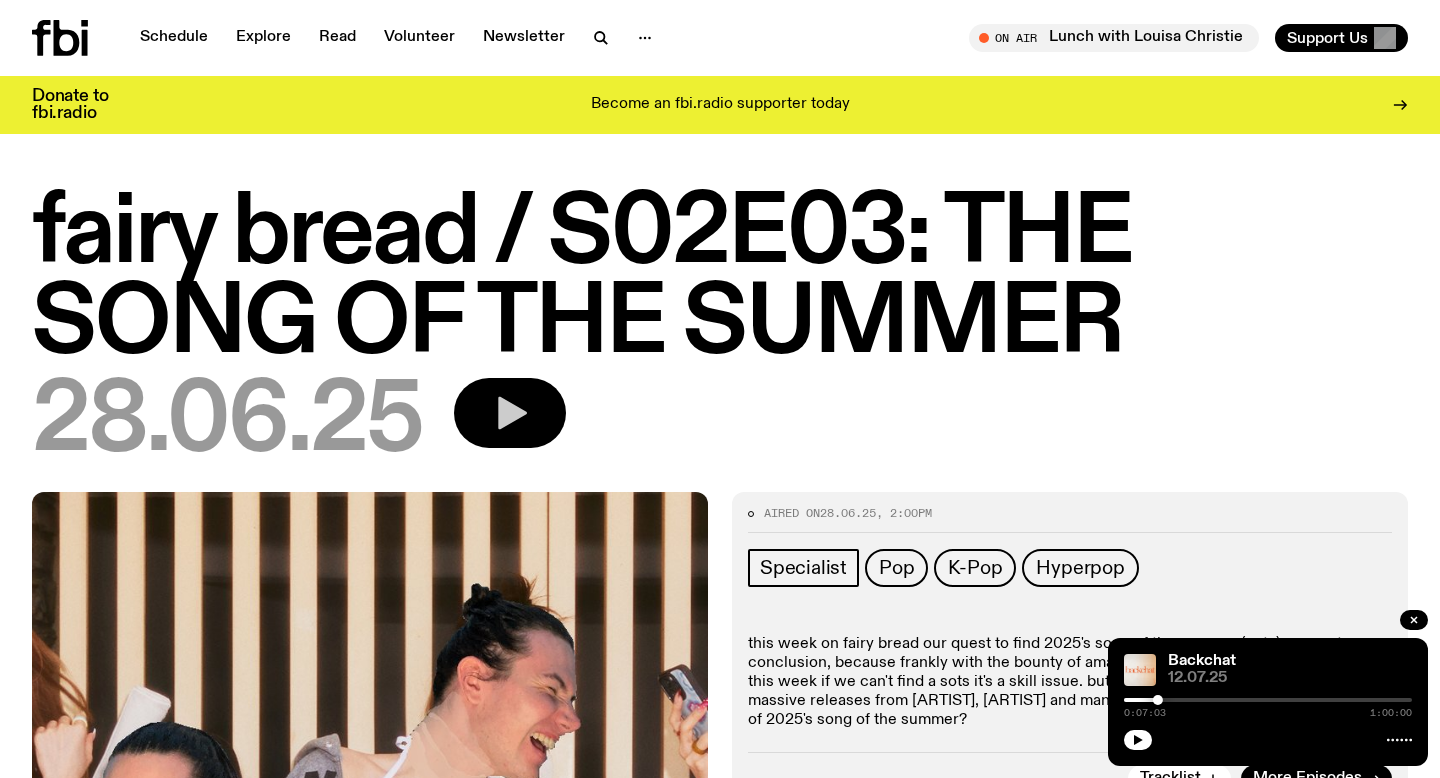 click 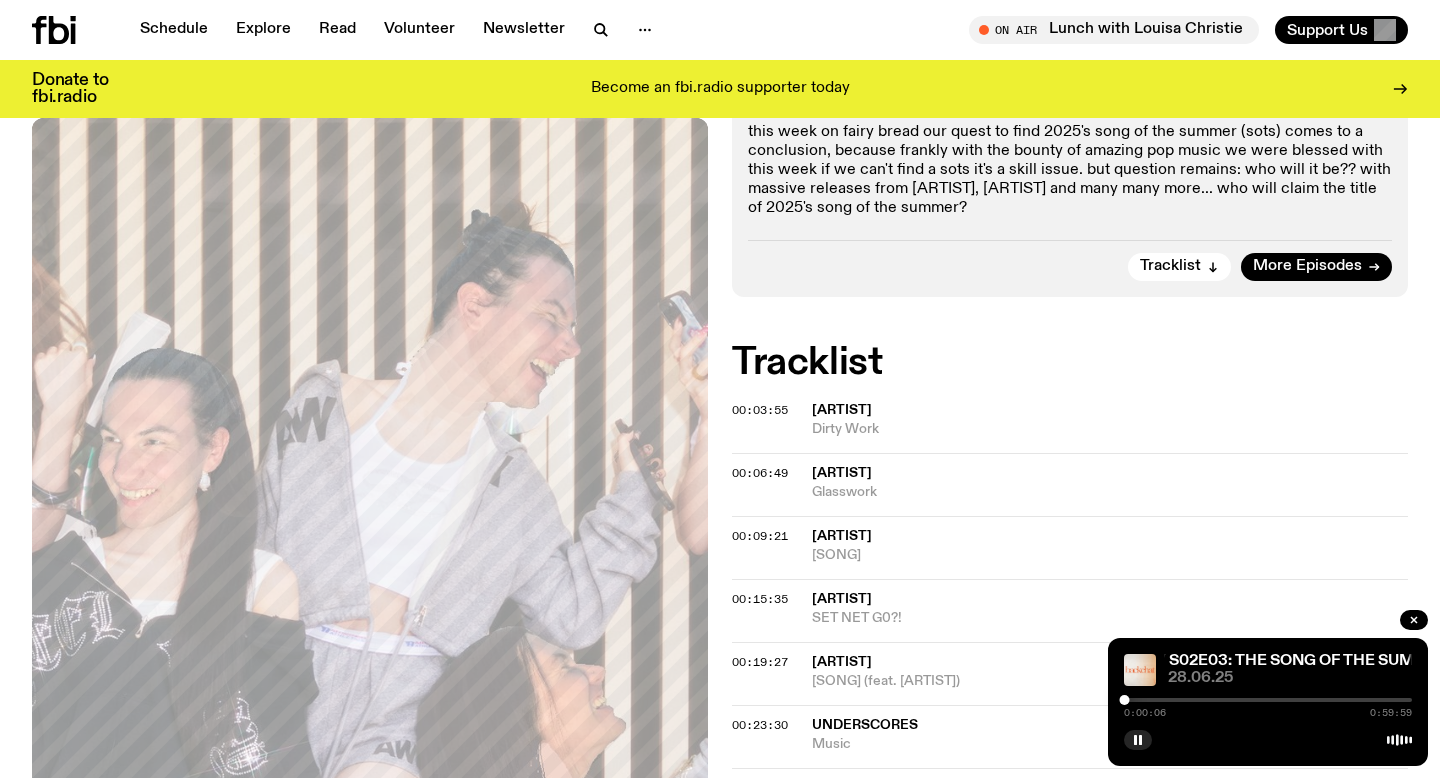 scroll, scrollTop: 513, scrollLeft: 0, axis: vertical 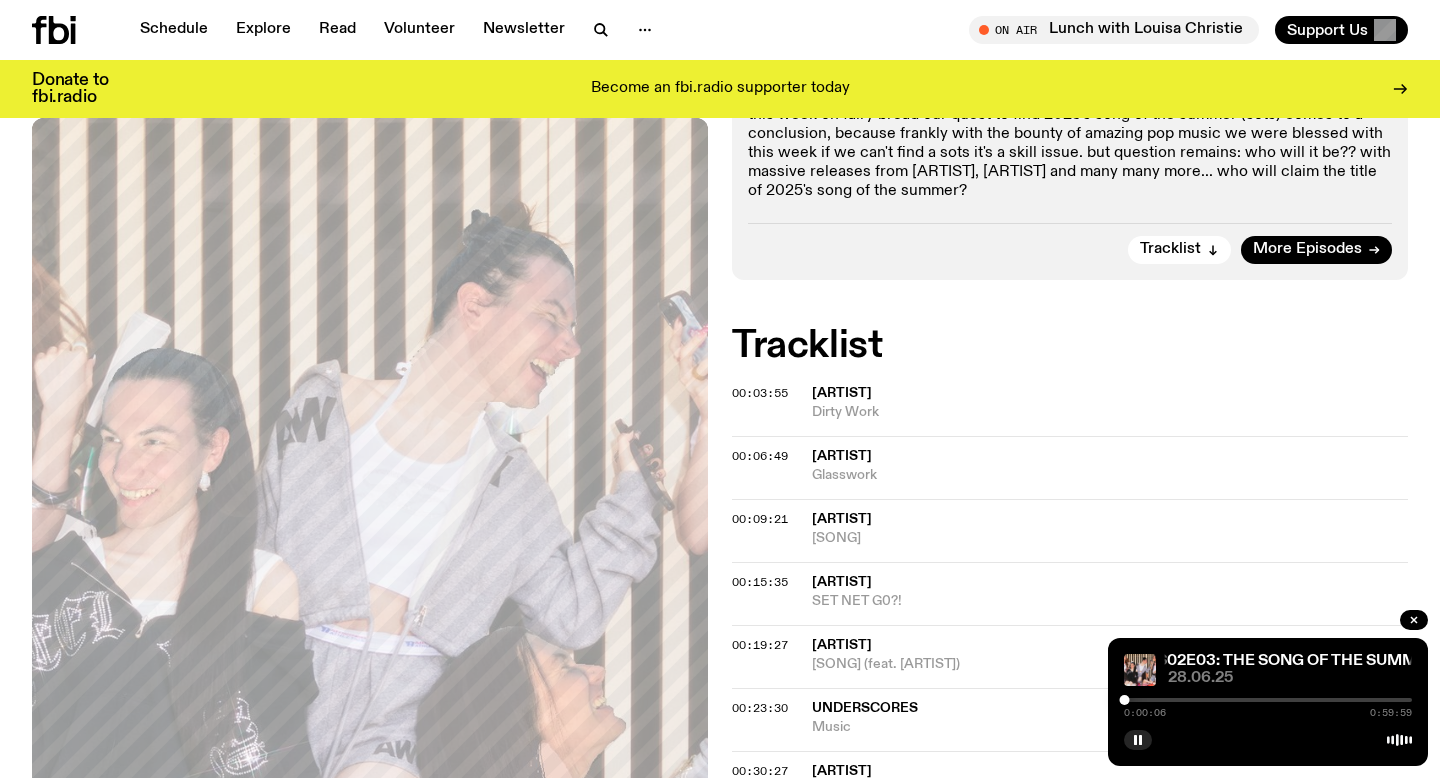 click on "gabby start" 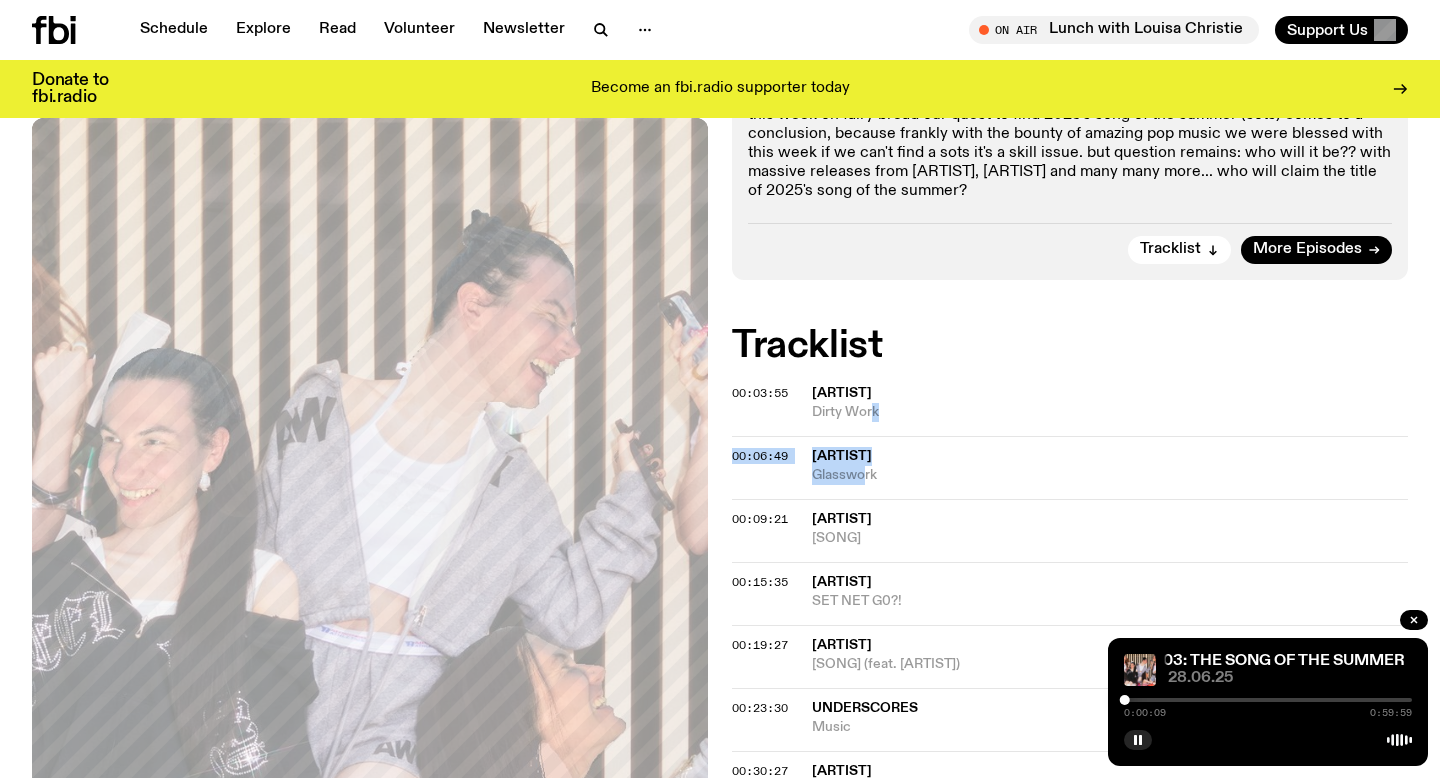 drag, startPoint x: 864, startPoint y: 467, endPoint x: 873, endPoint y: 420, distance: 47.853943 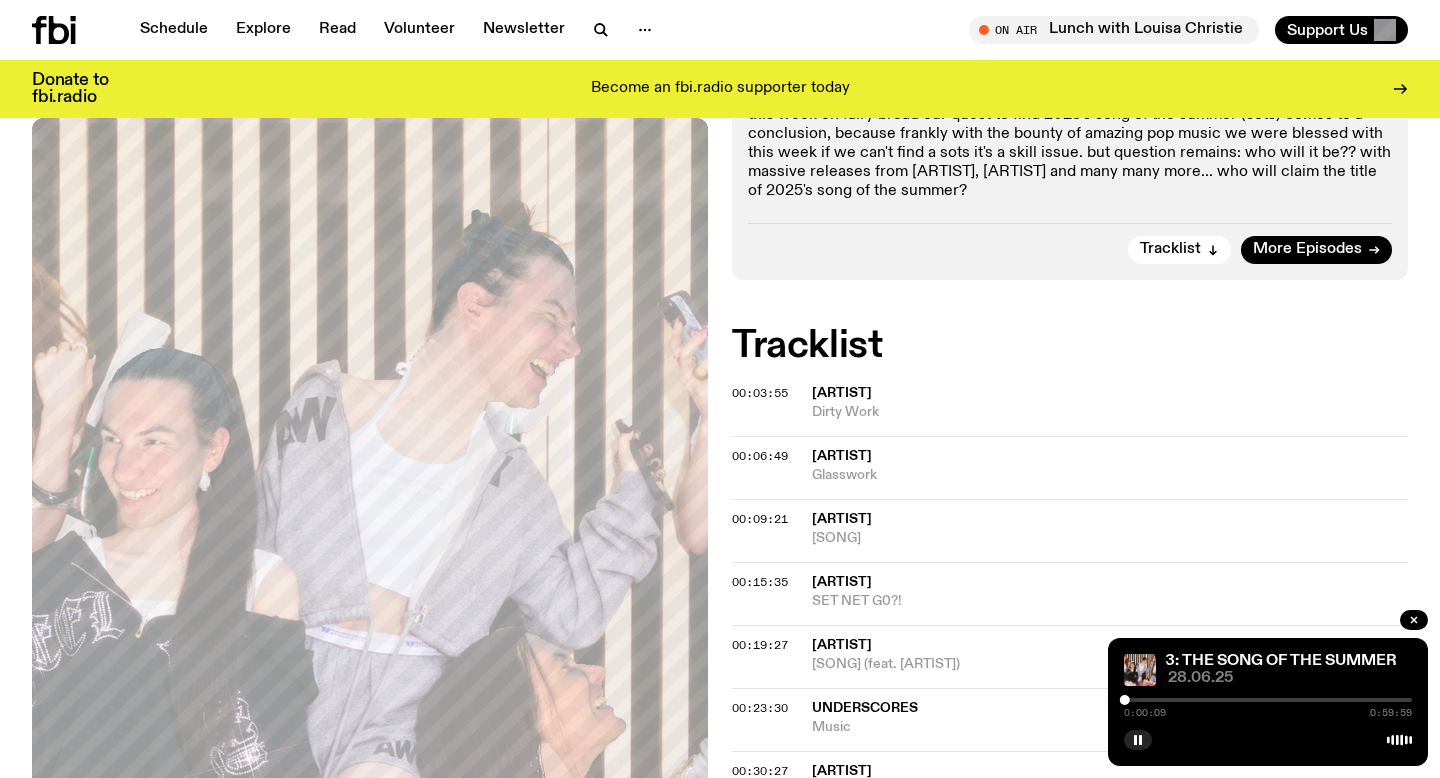 click on "00:06:49 gabby start Glasswork" 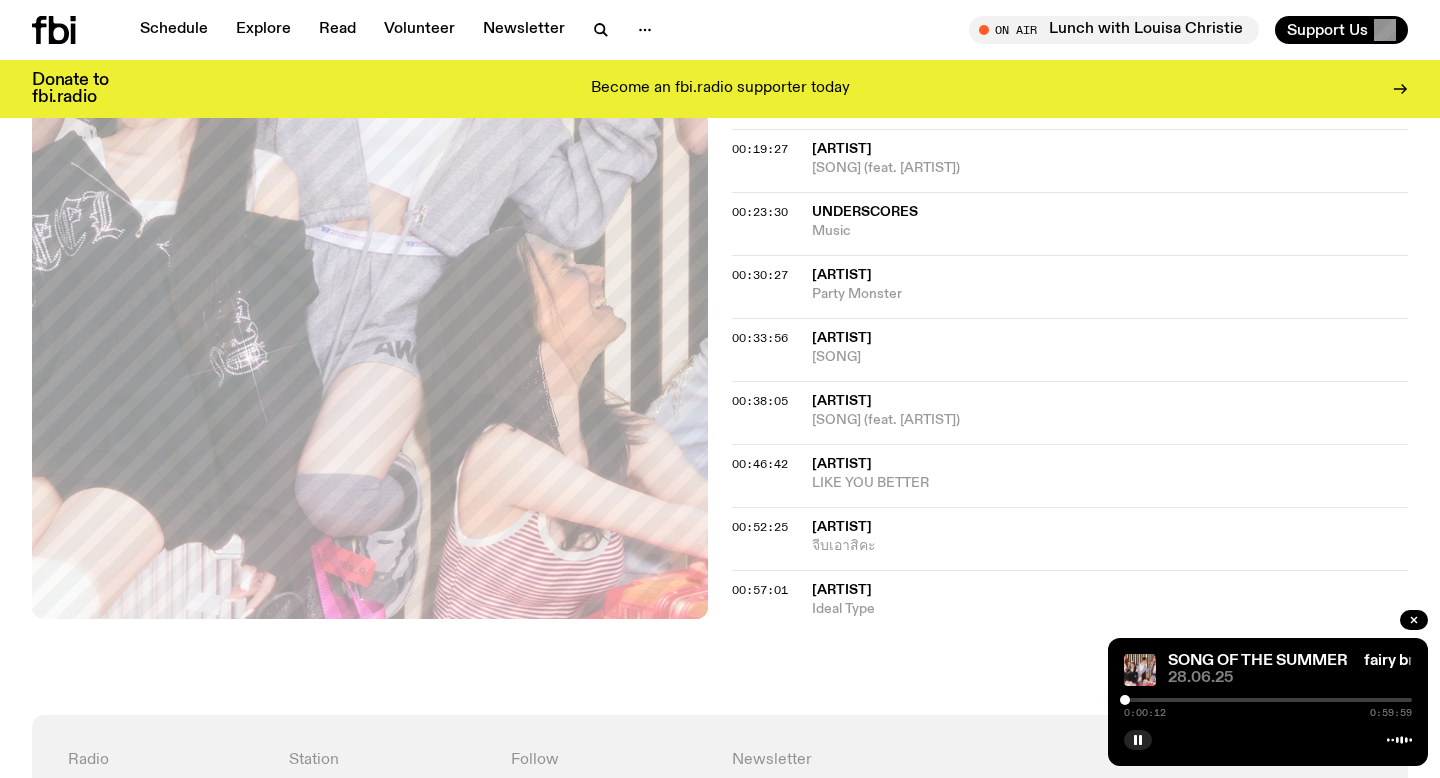 scroll, scrollTop: 0, scrollLeft: 0, axis: both 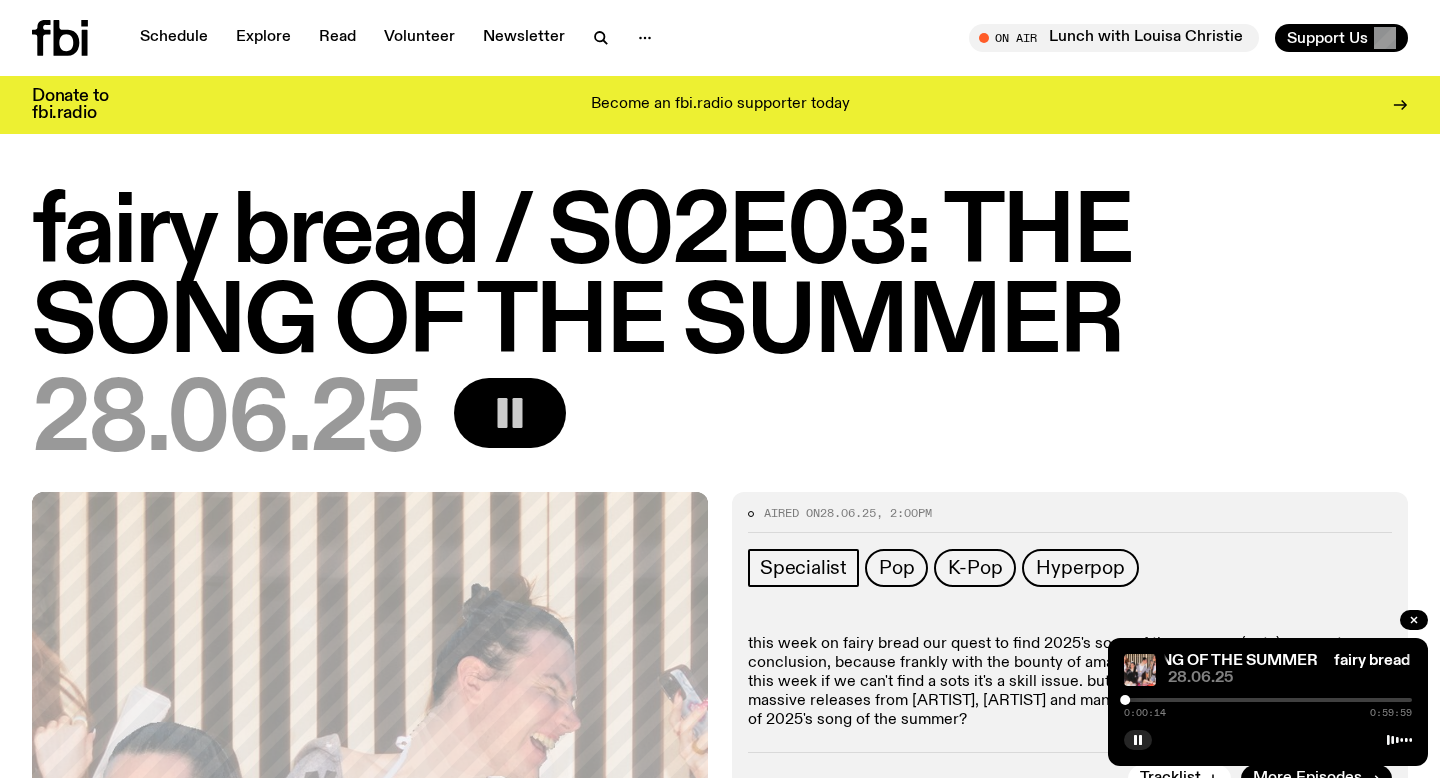 click at bounding box center (1268, 700) 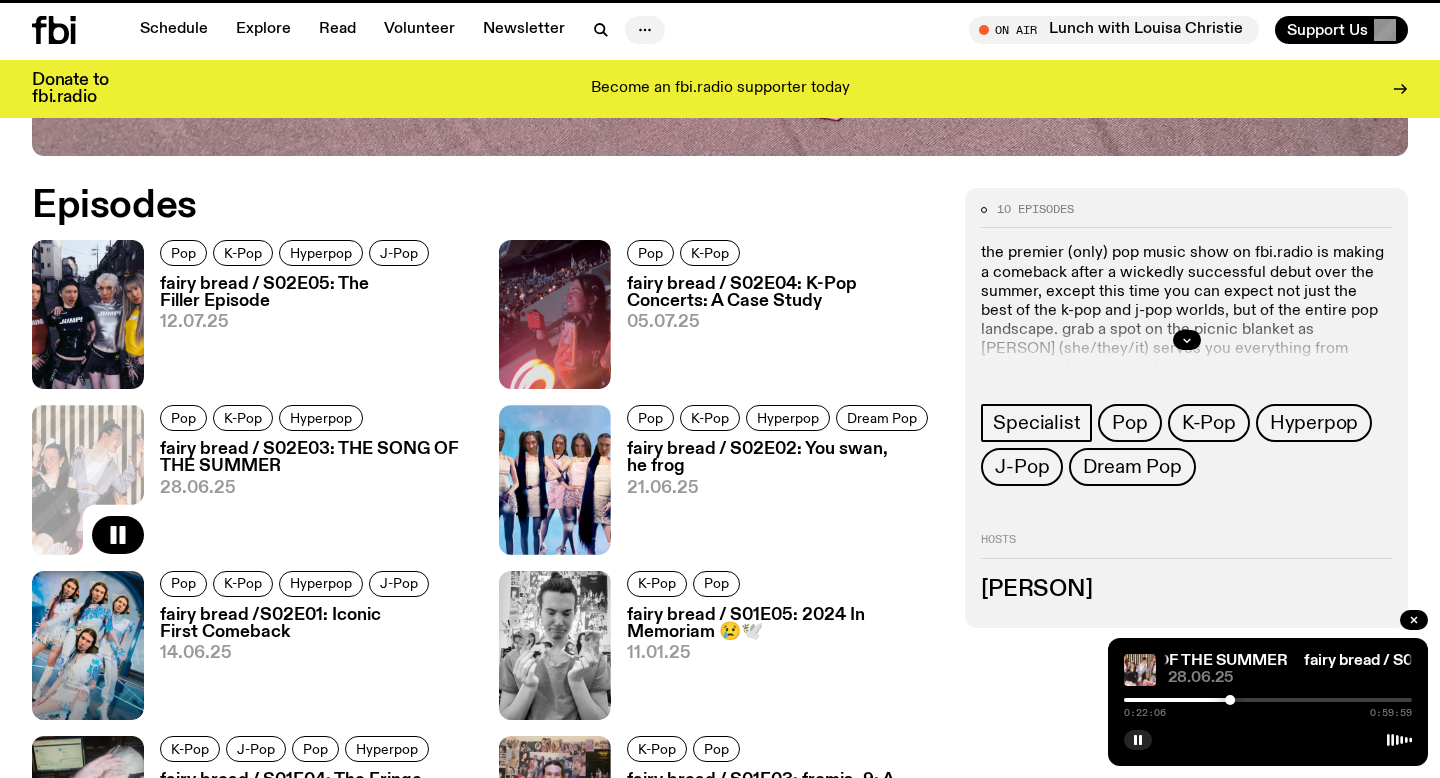 scroll, scrollTop: 901, scrollLeft: 0, axis: vertical 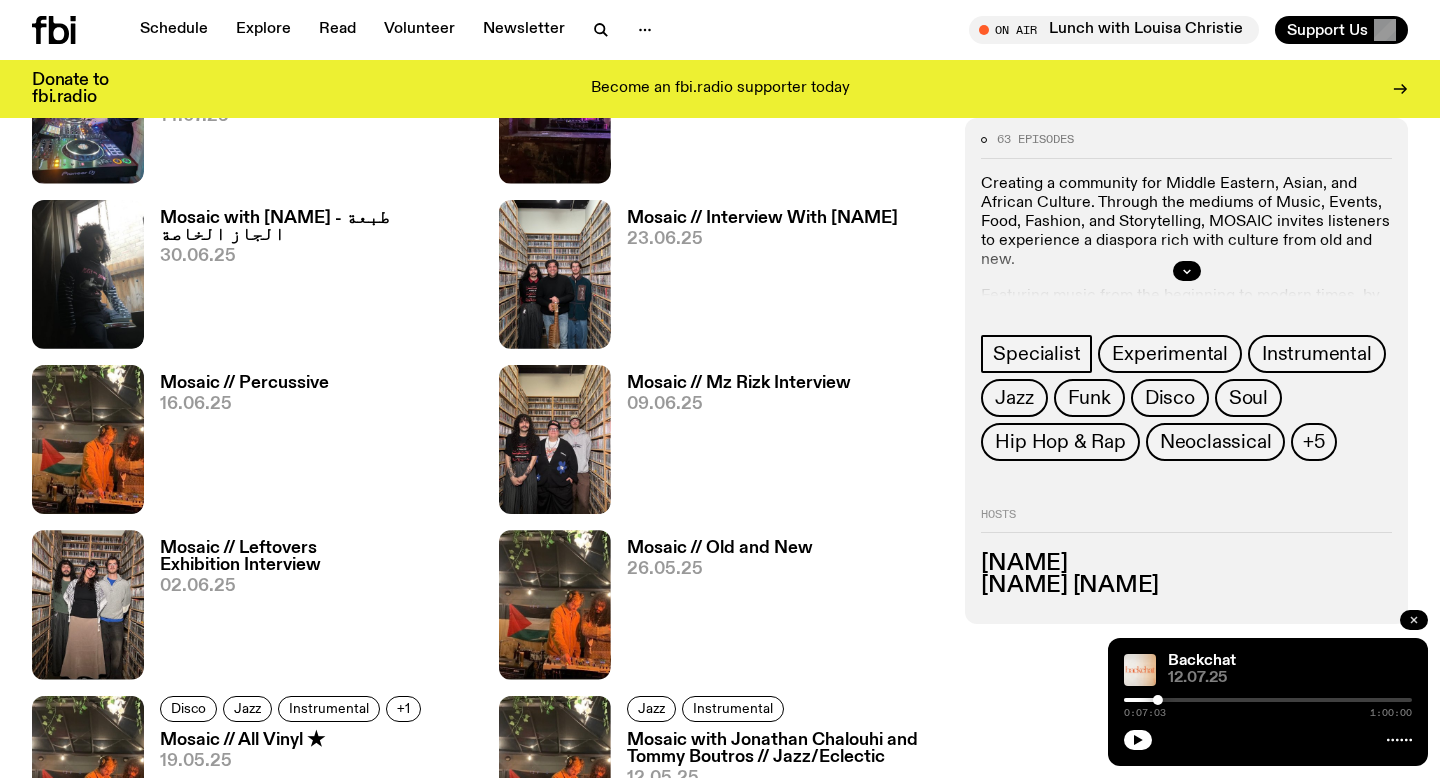 click 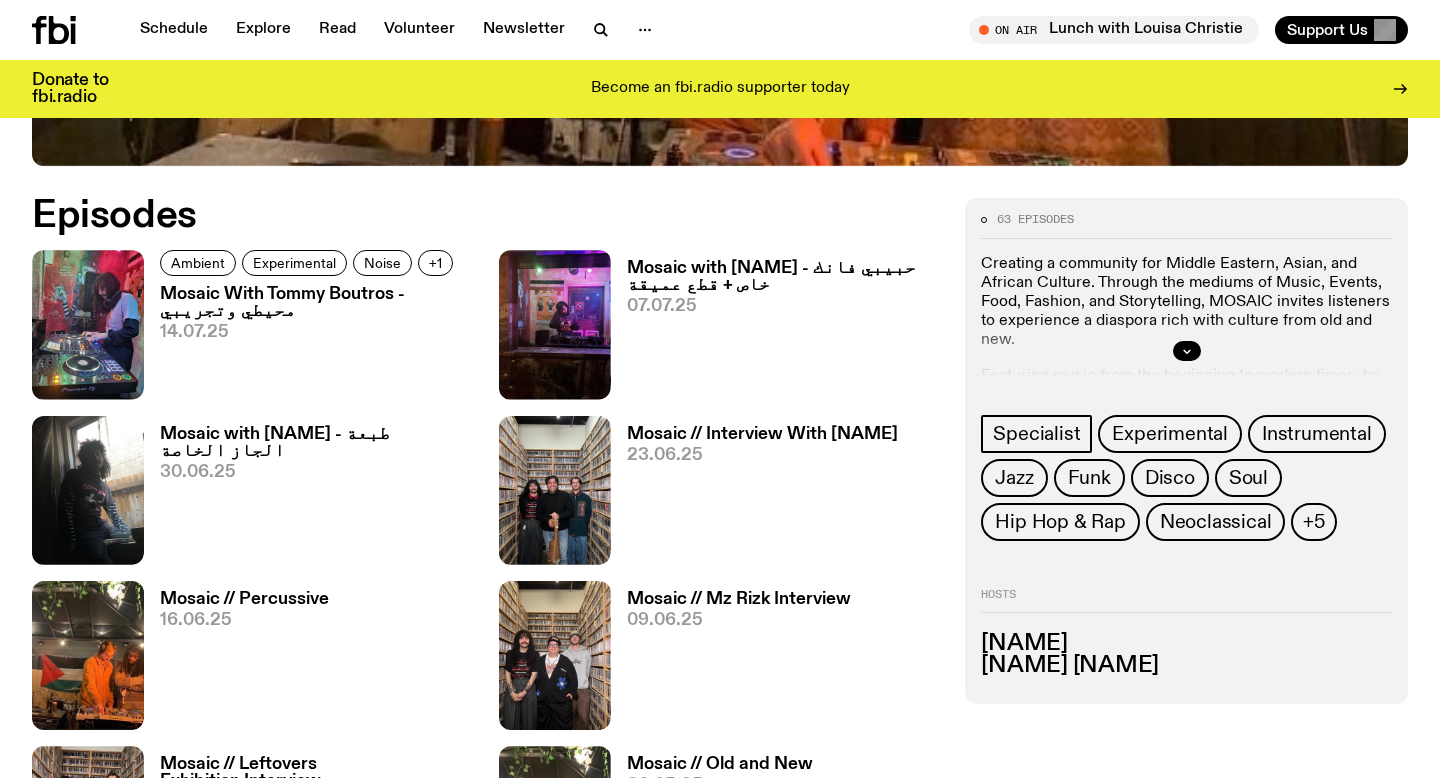 scroll, scrollTop: 900, scrollLeft: 0, axis: vertical 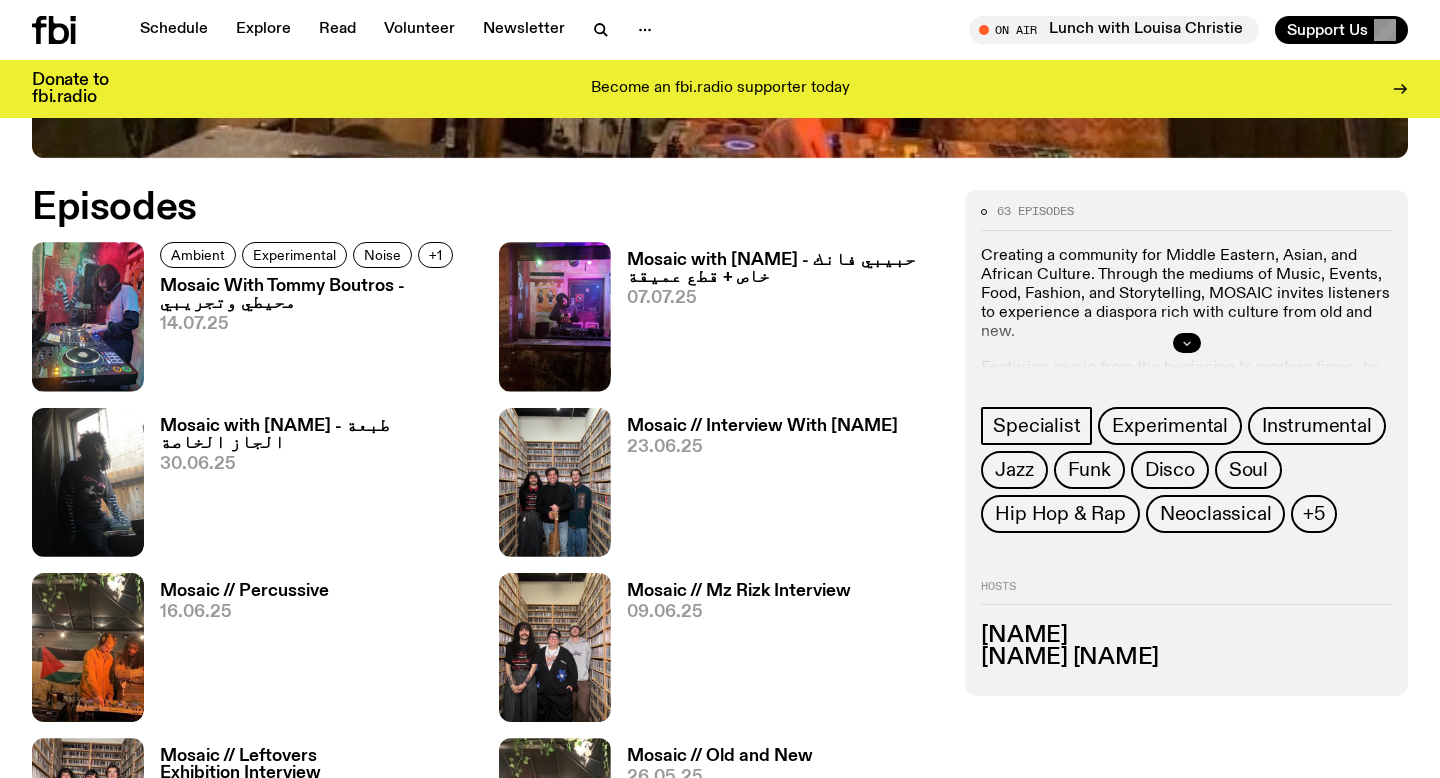 click at bounding box center [1187, 343] 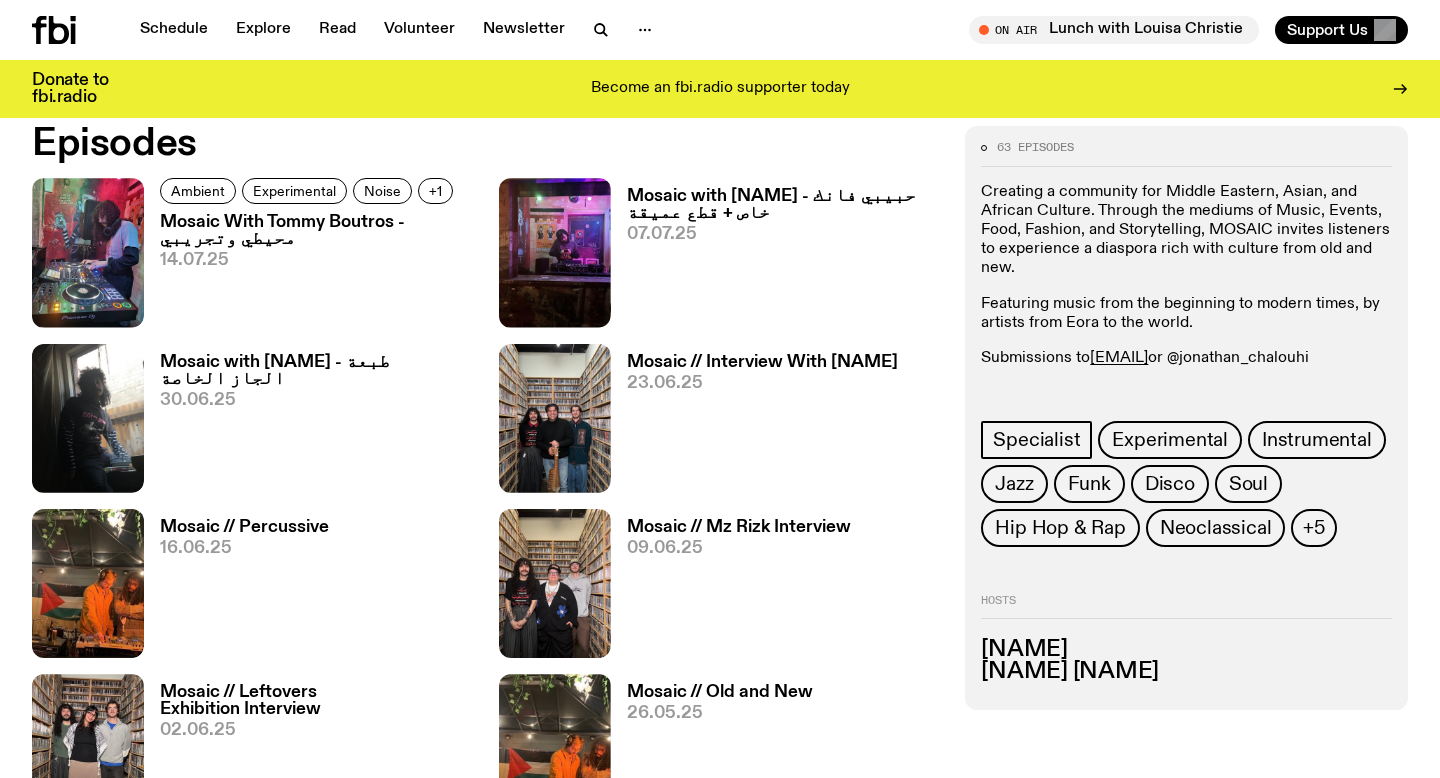scroll, scrollTop: 965, scrollLeft: 0, axis: vertical 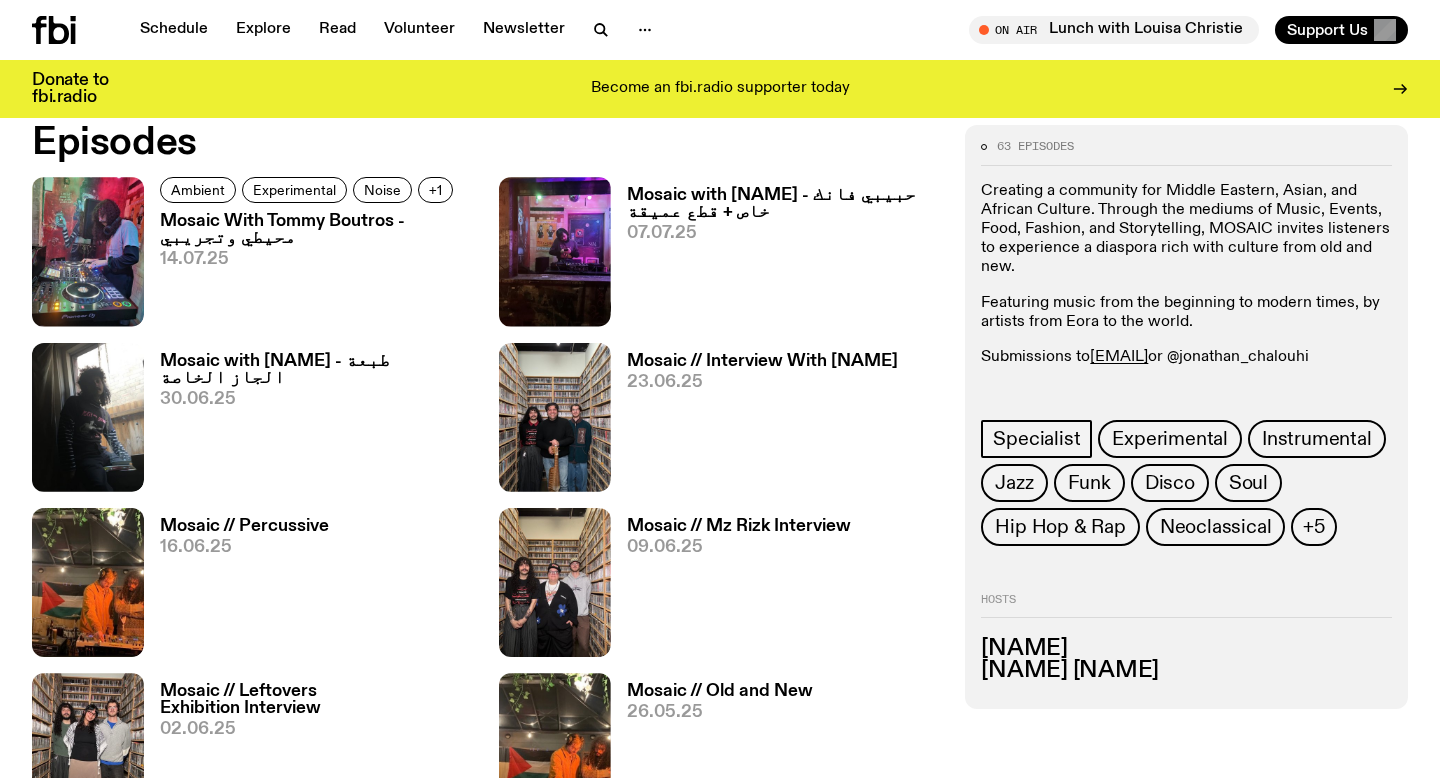 click on "Mosaic with Tommy Boutros -  حبيبي فانك خاص + قطع عميقة" at bounding box center (784, 204) 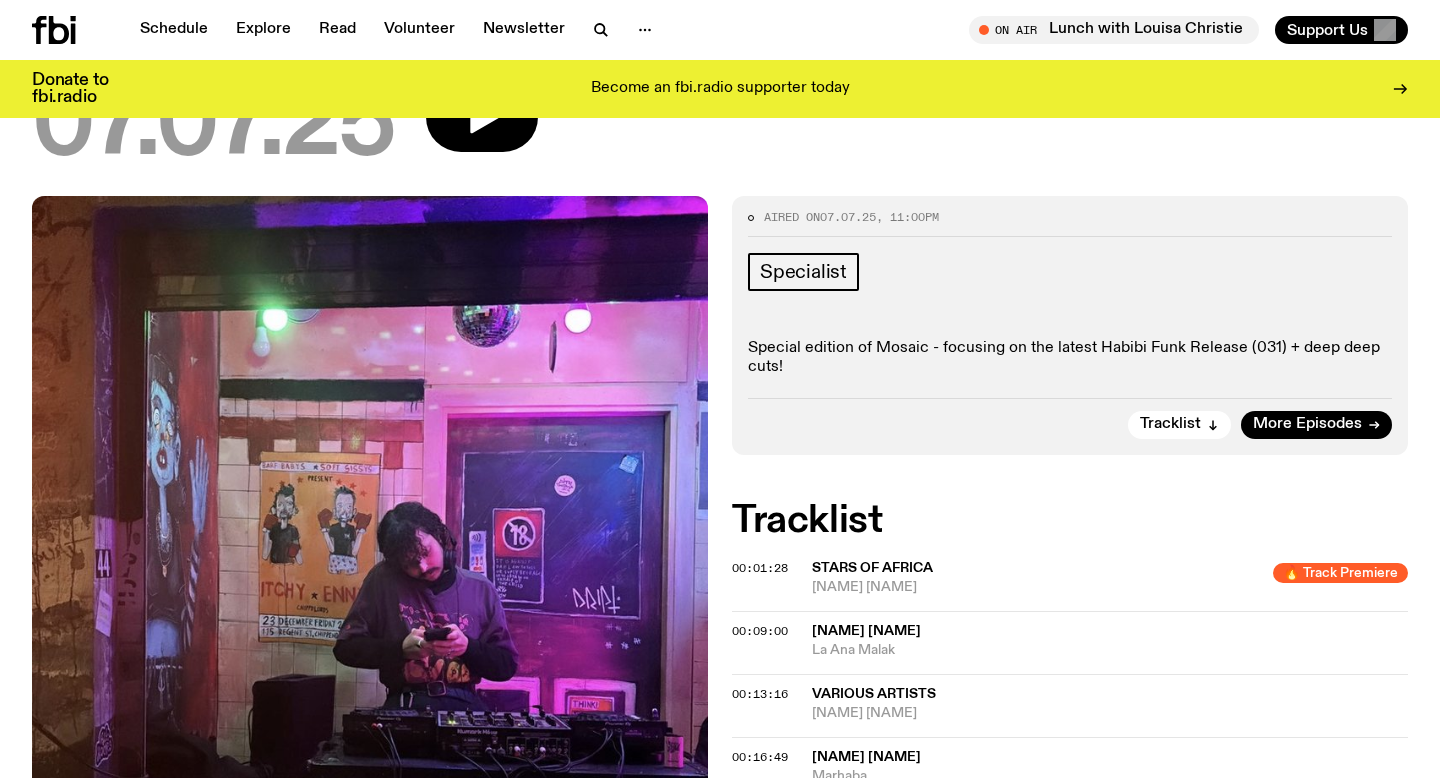 scroll, scrollTop: 230, scrollLeft: 0, axis: vertical 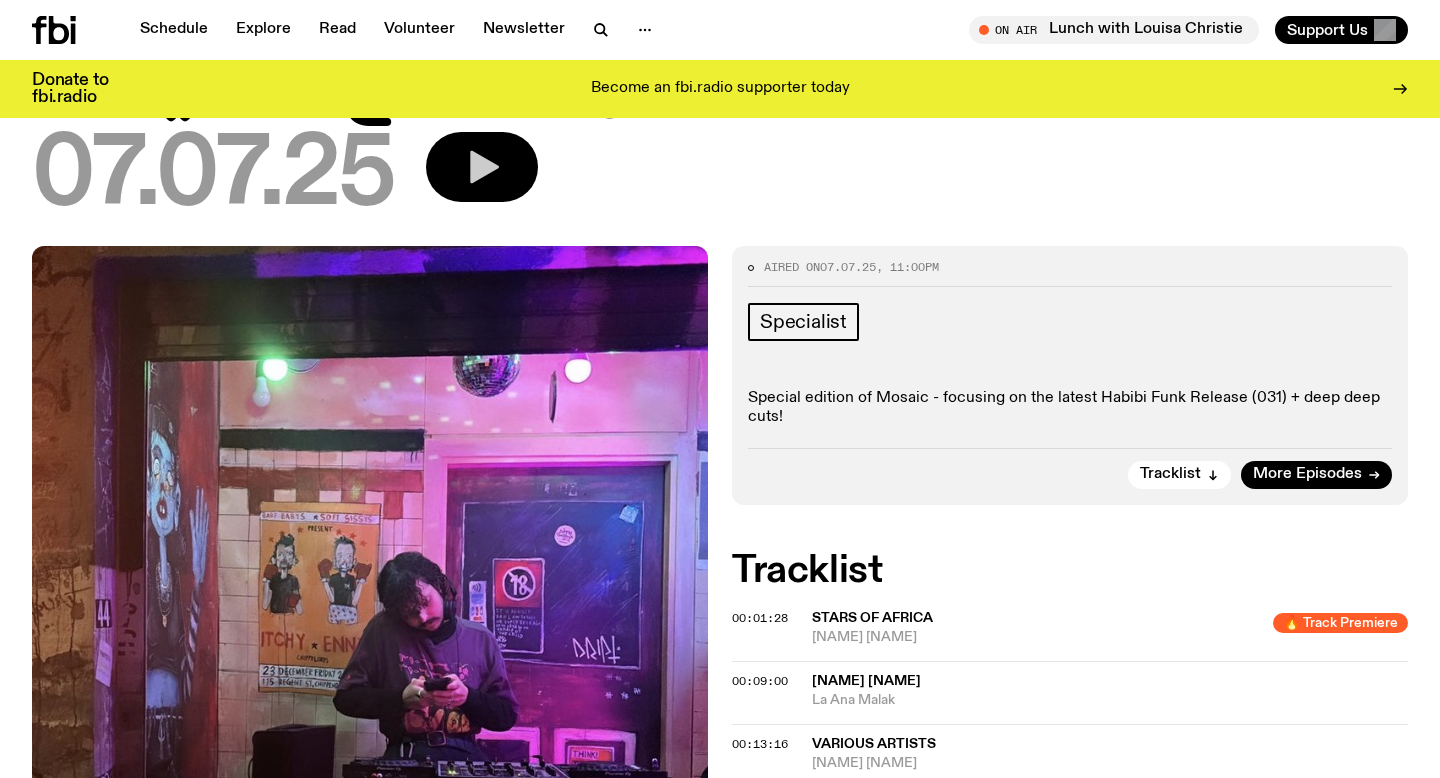 click 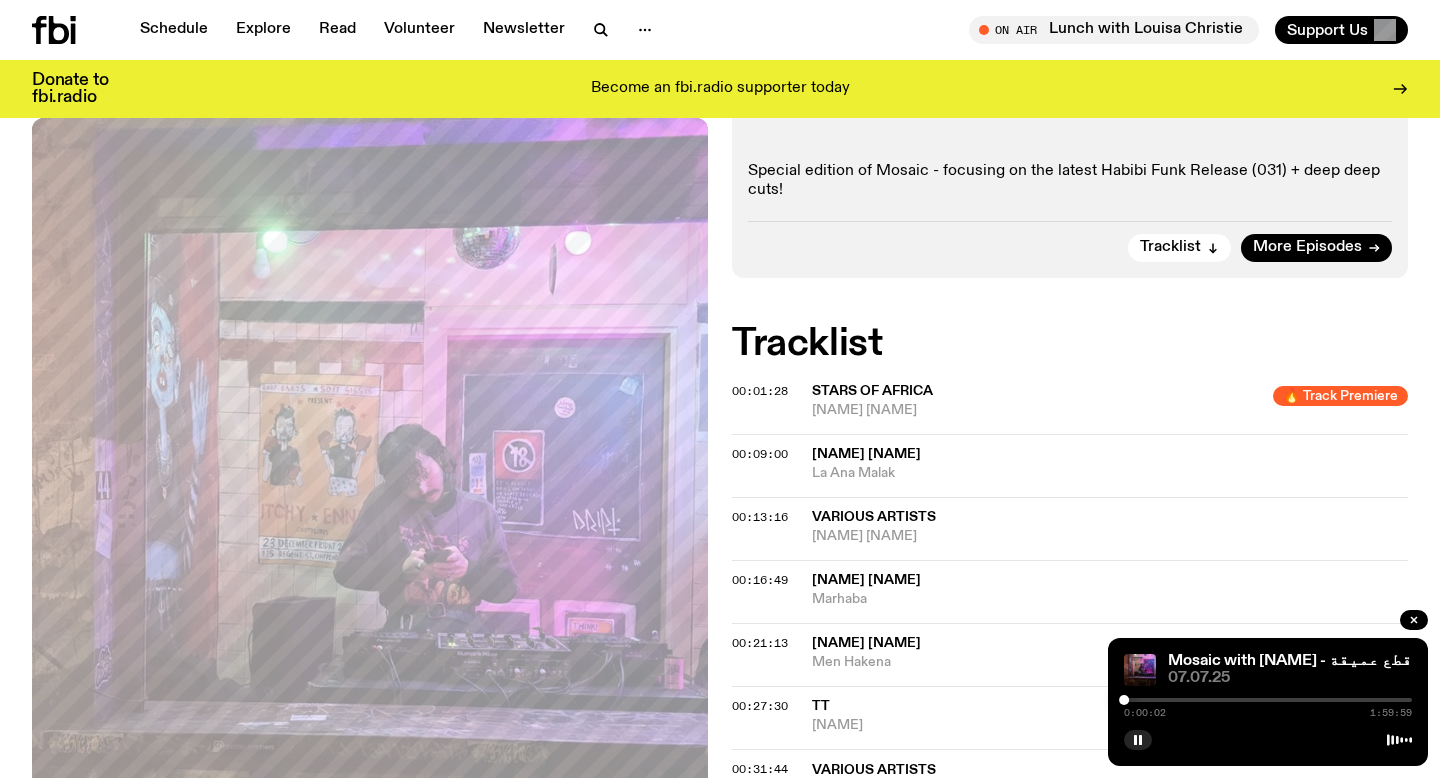 scroll, scrollTop: 433, scrollLeft: 0, axis: vertical 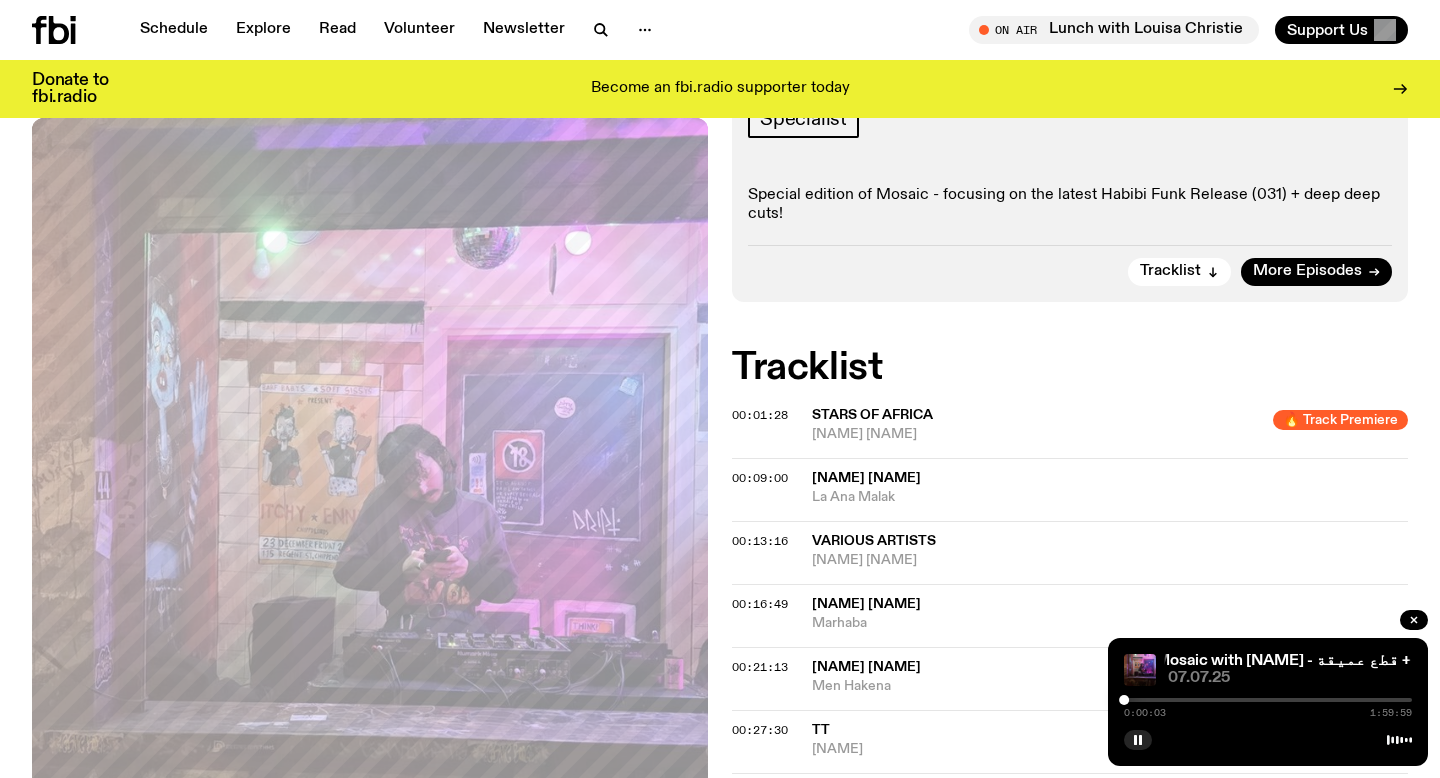 click on "0:00:03 1:59:59" at bounding box center [1268, 706] 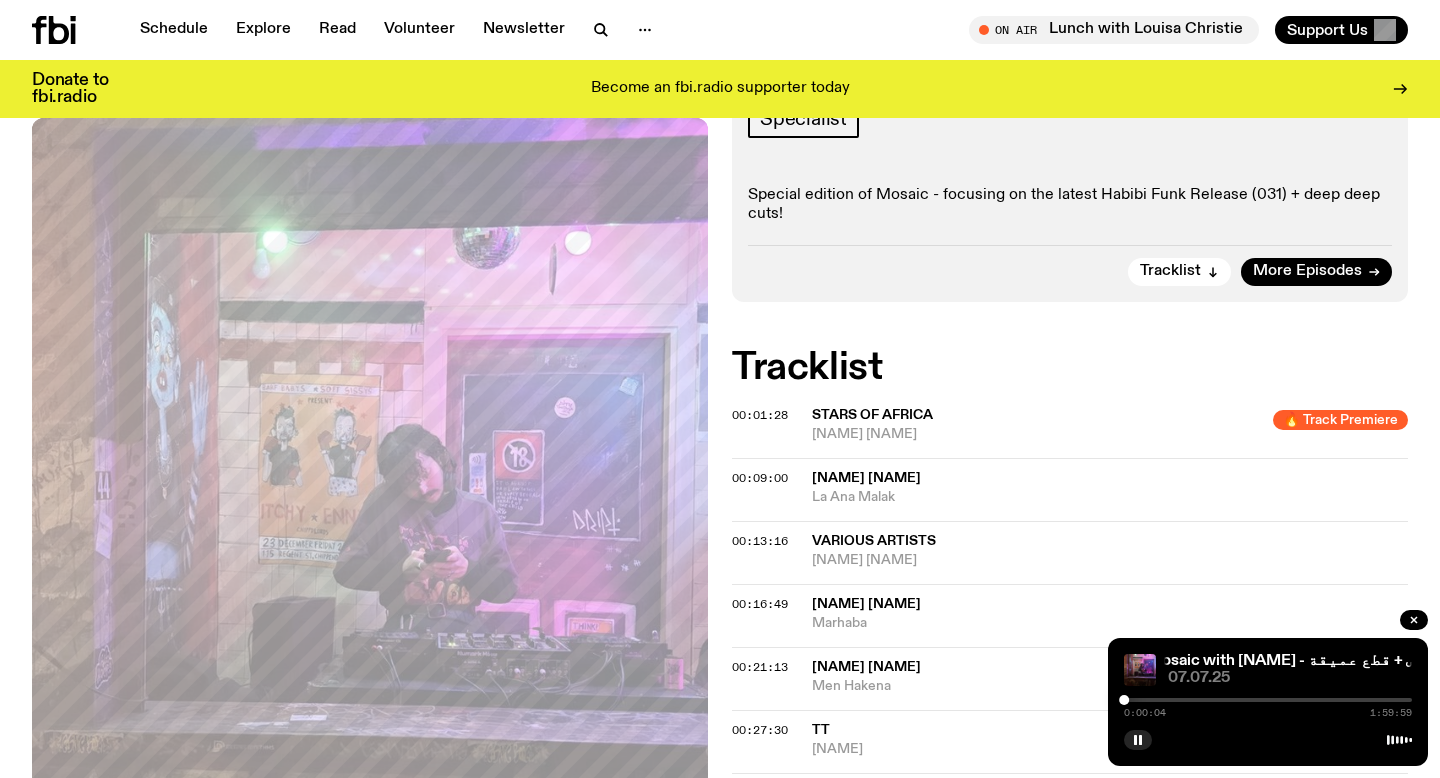 click at bounding box center [1268, 700] 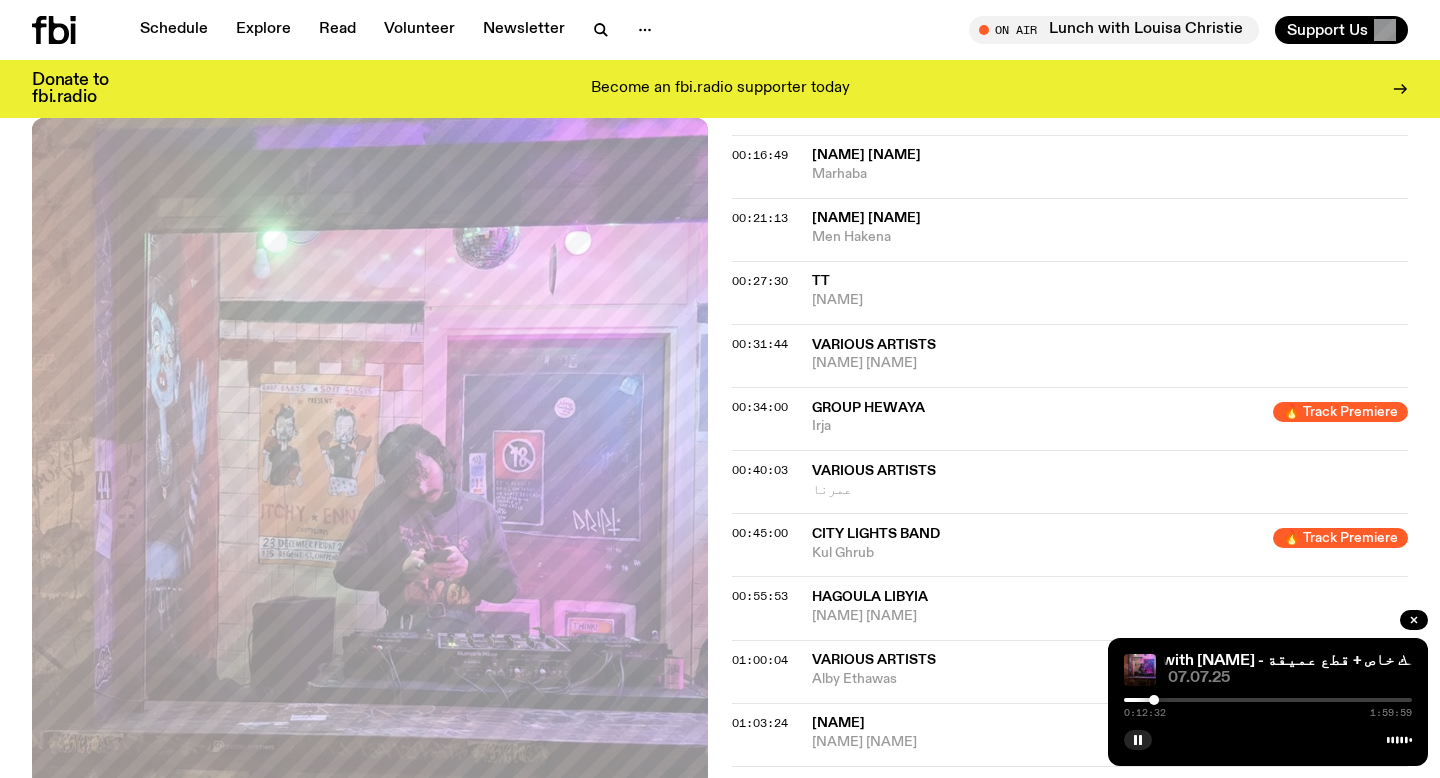 scroll, scrollTop: 1026, scrollLeft: 0, axis: vertical 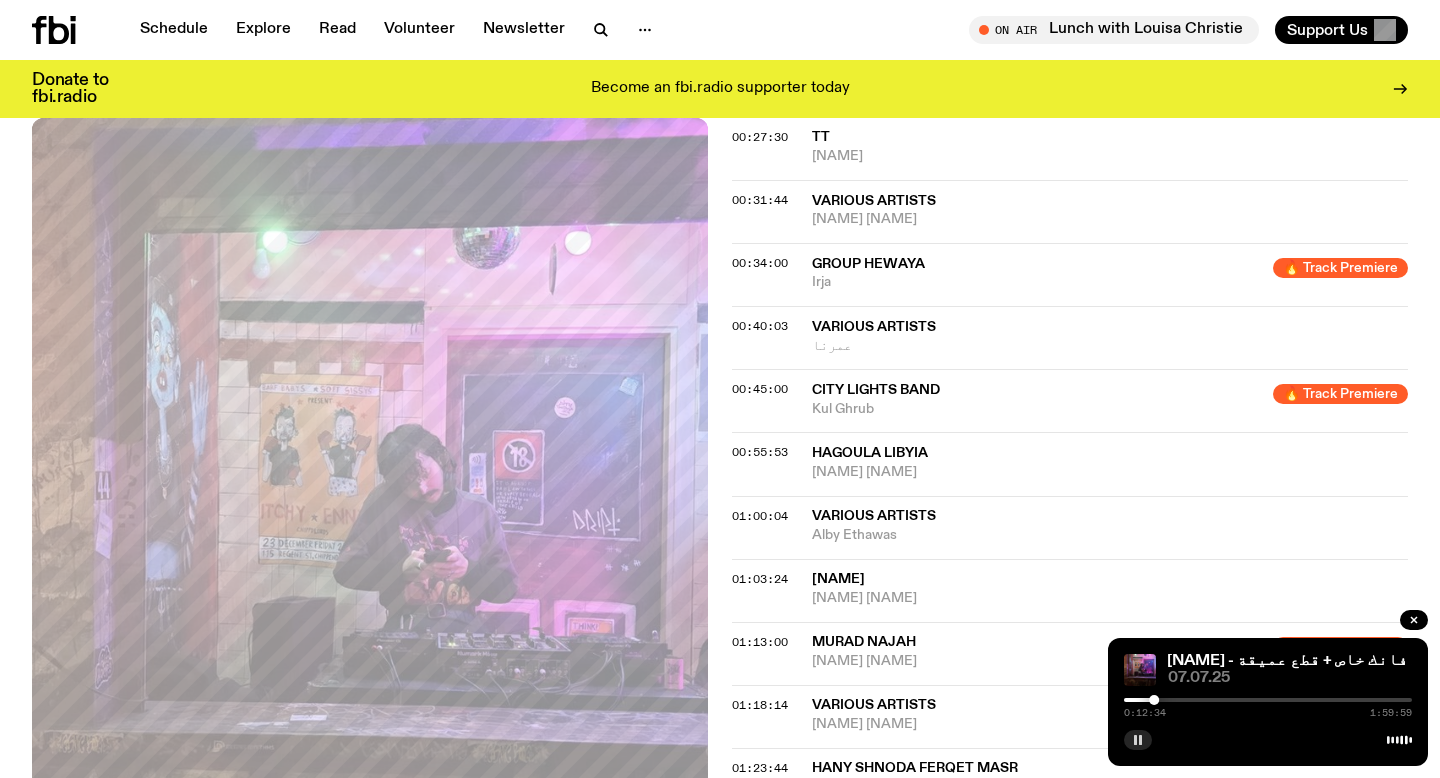 click at bounding box center (1138, 740) 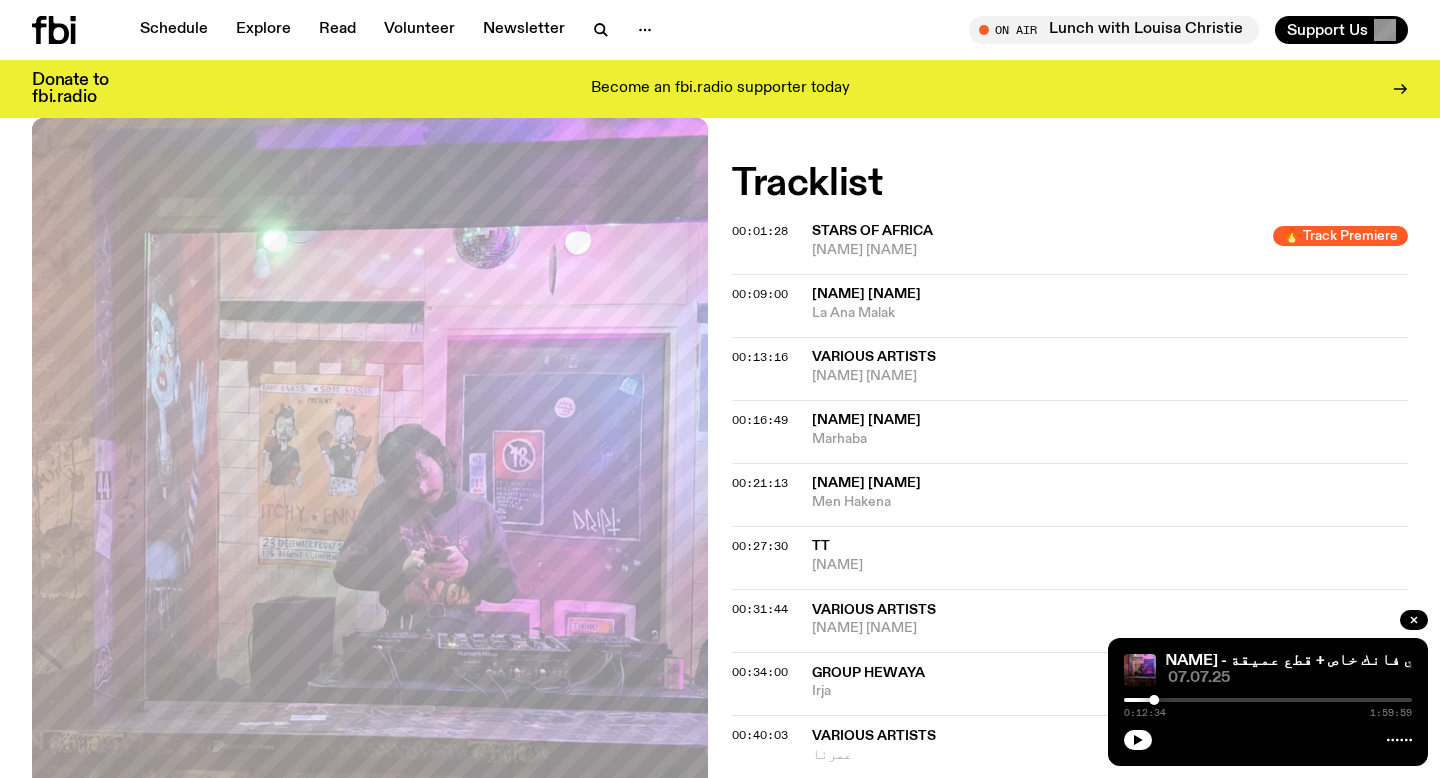 scroll, scrollTop: 55, scrollLeft: 0, axis: vertical 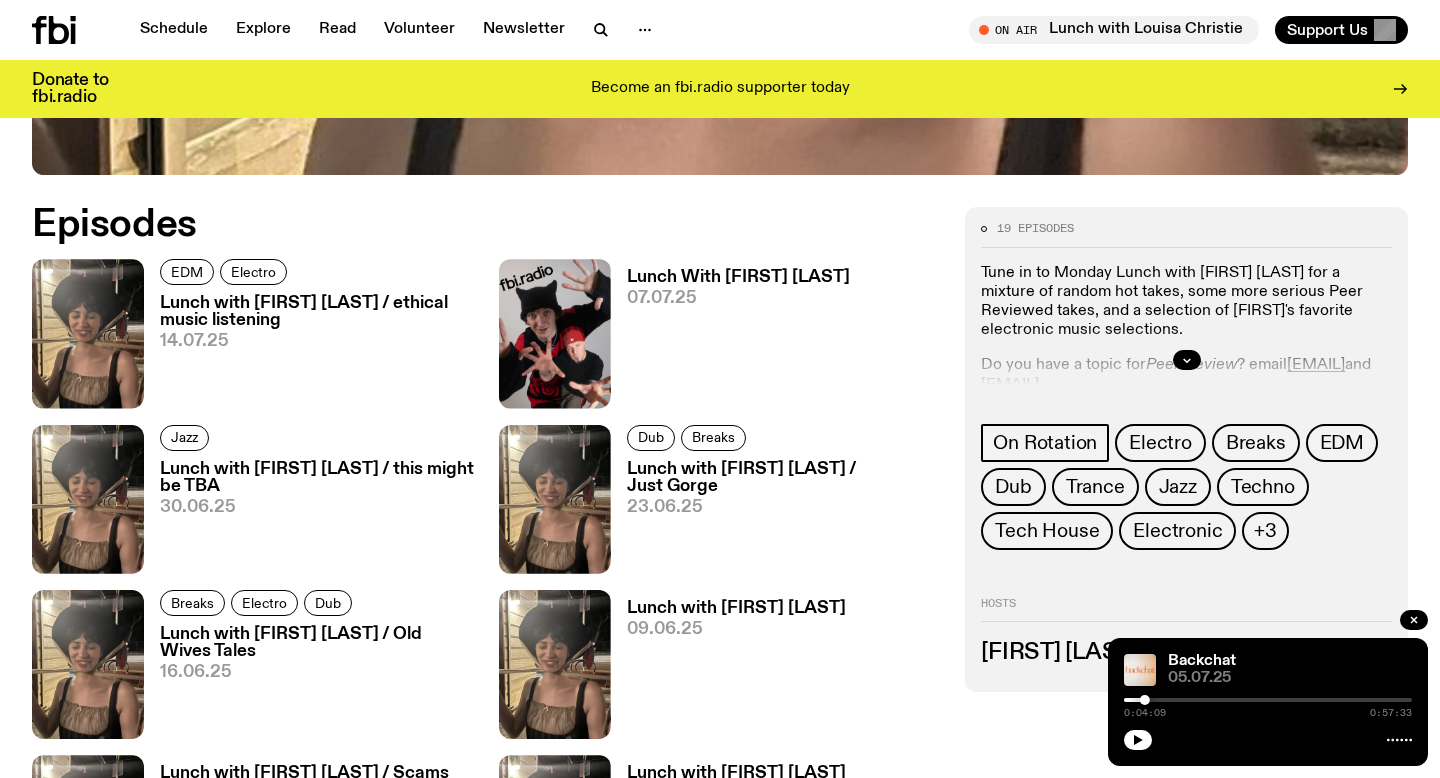 click on "Lunch with [FIRST] [LAST] / ethical music listening" at bounding box center (317, 312) 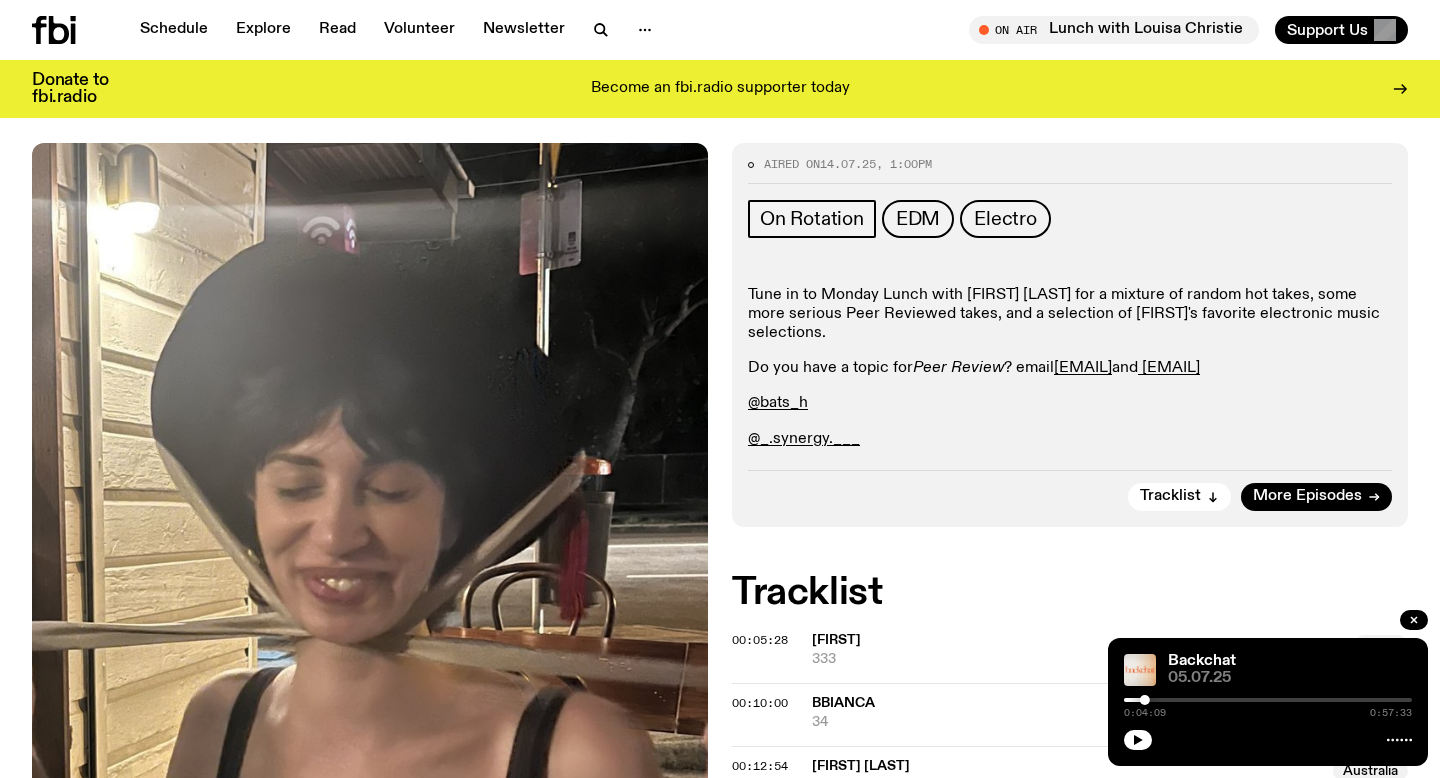scroll, scrollTop: 175, scrollLeft: 0, axis: vertical 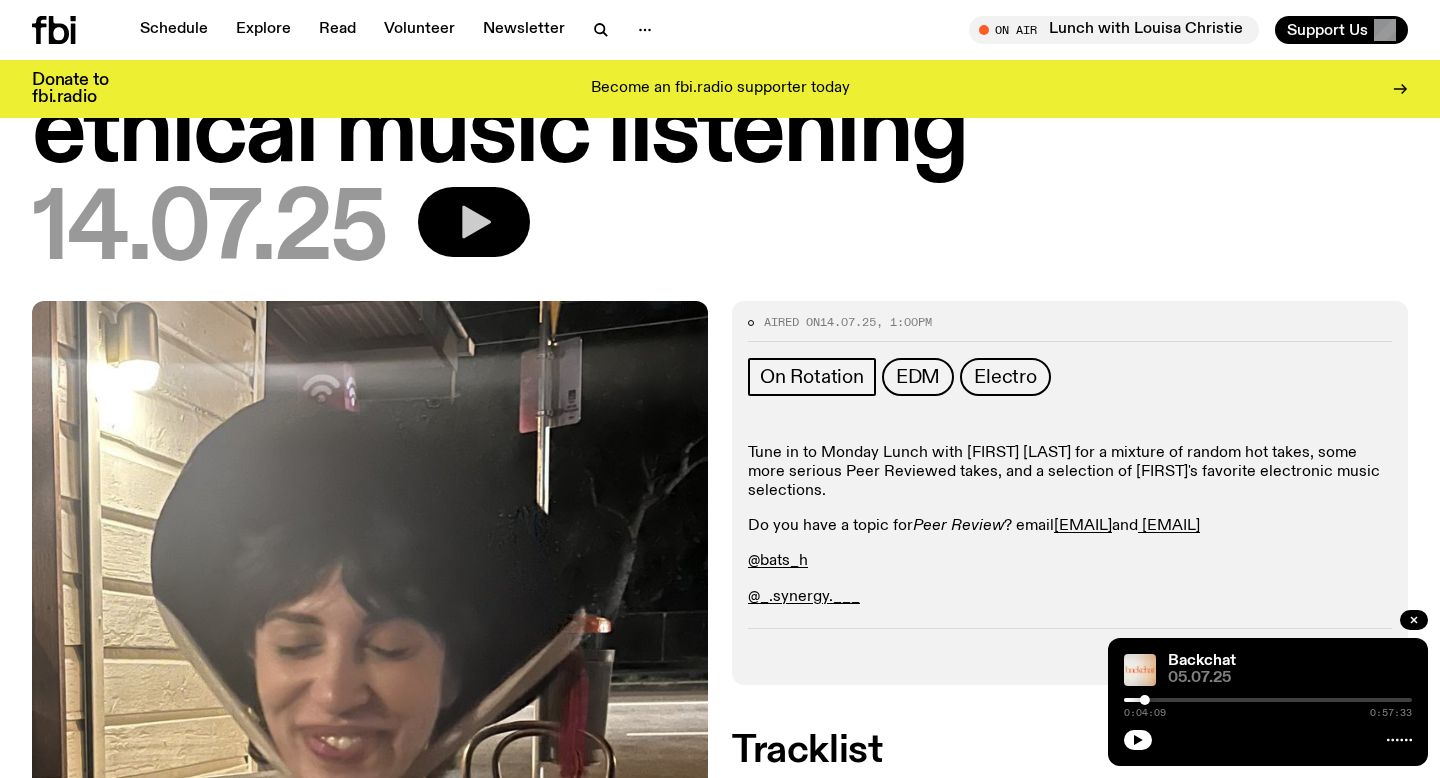 click 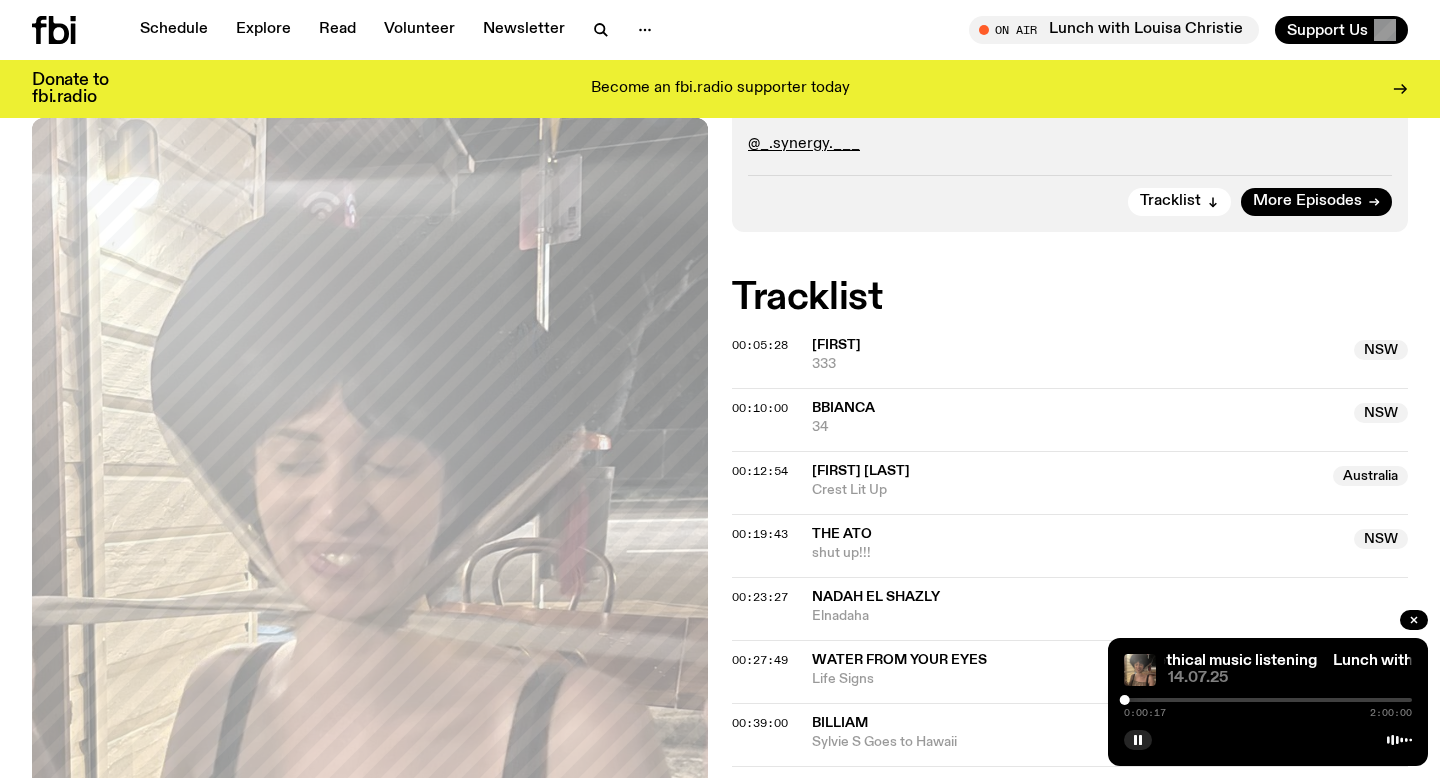 scroll, scrollTop: 1072, scrollLeft: 0, axis: vertical 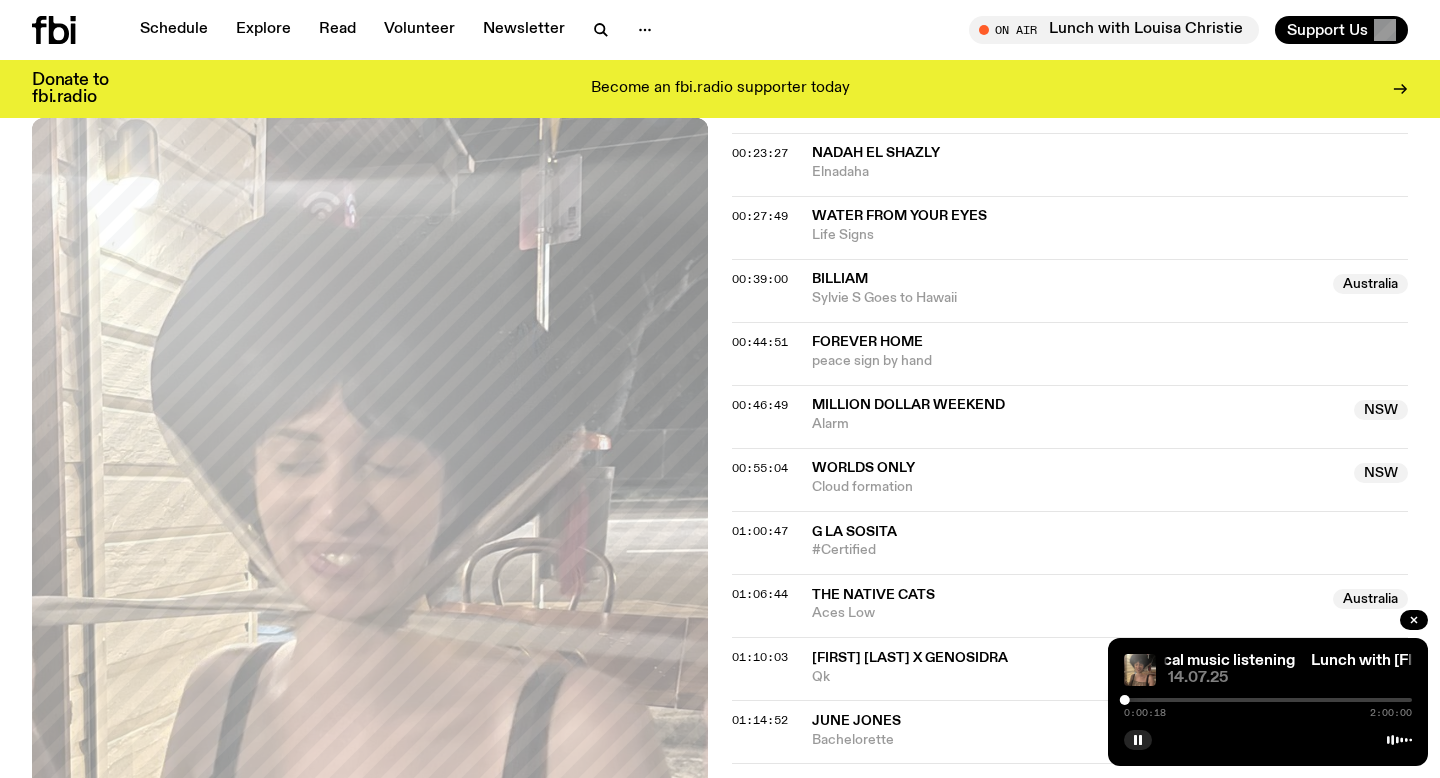 click at bounding box center [1268, 700] 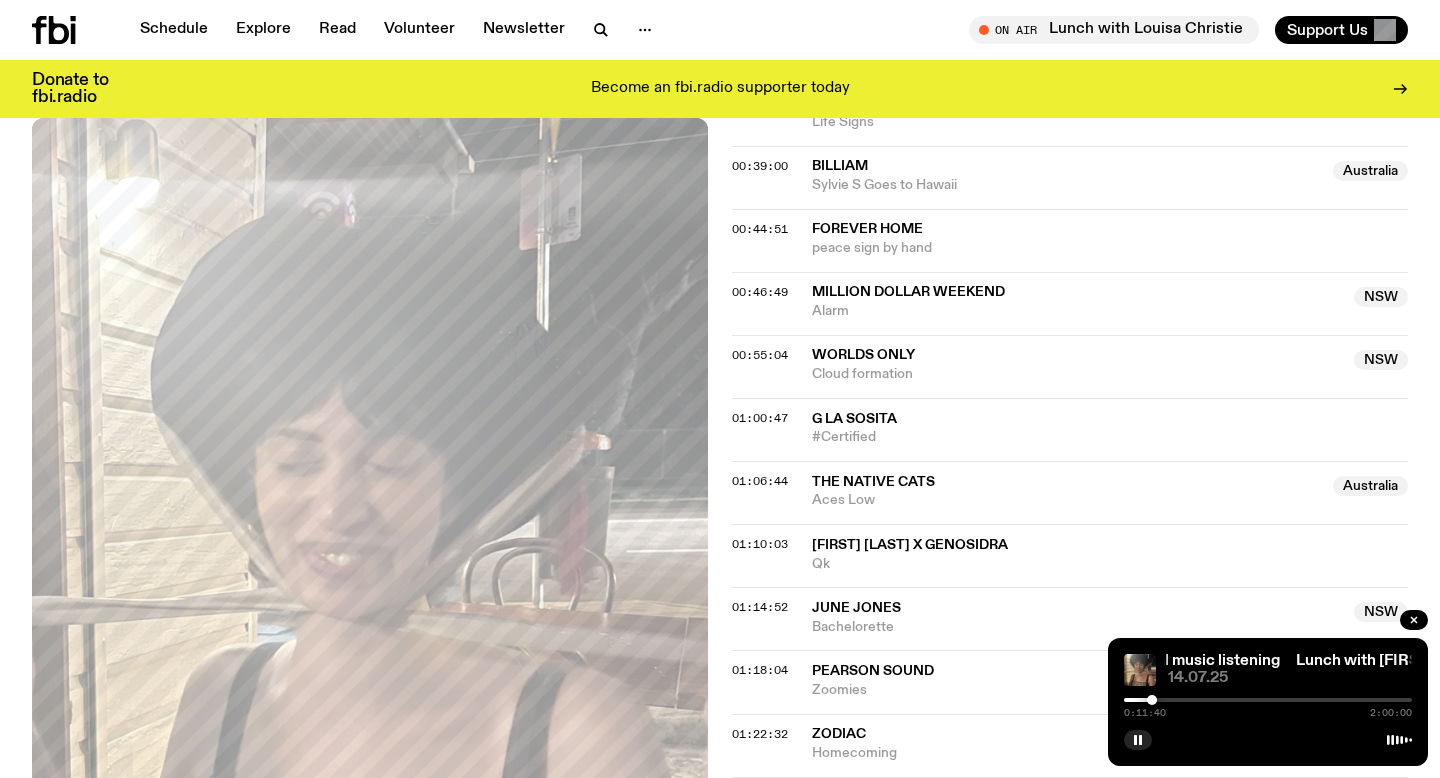 scroll, scrollTop: 1298, scrollLeft: 0, axis: vertical 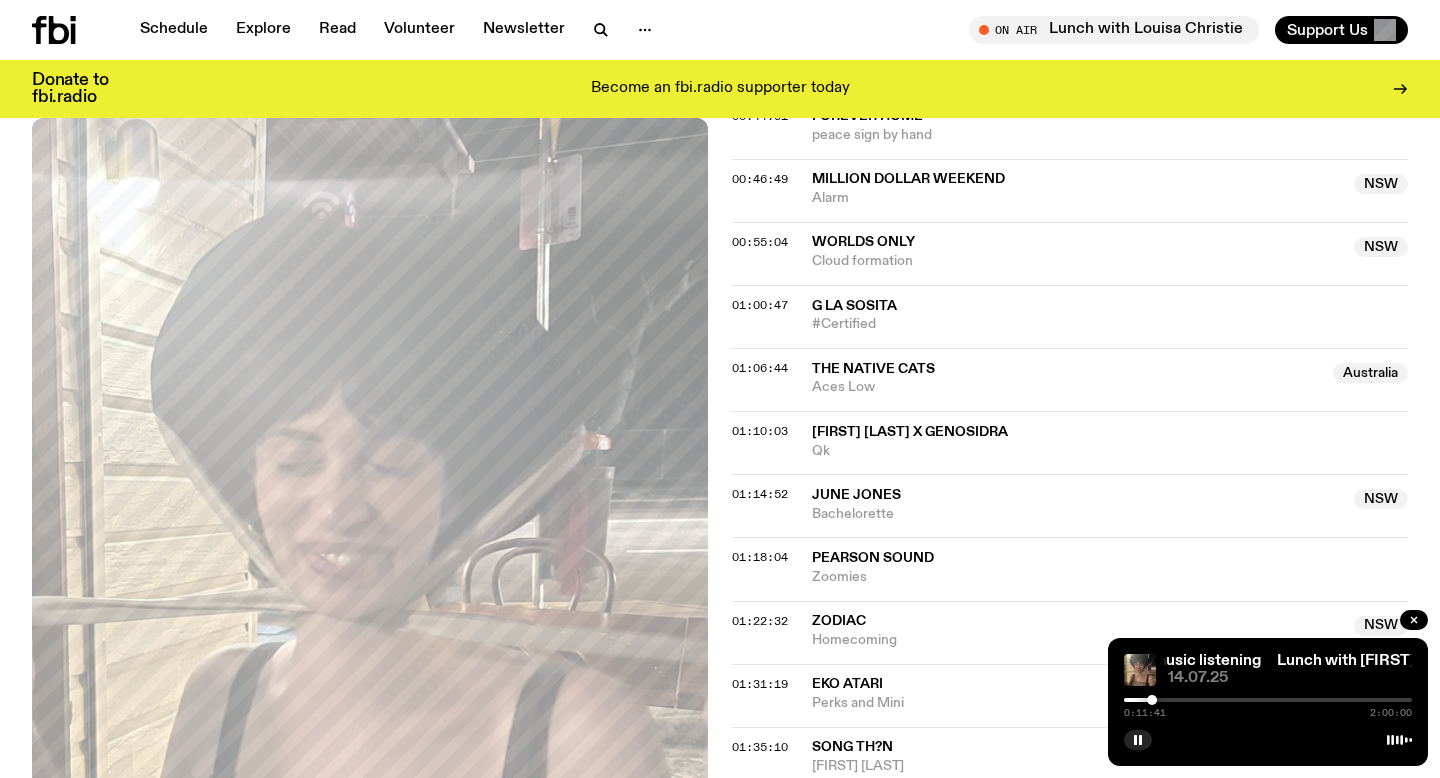 click at bounding box center [1268, 700] 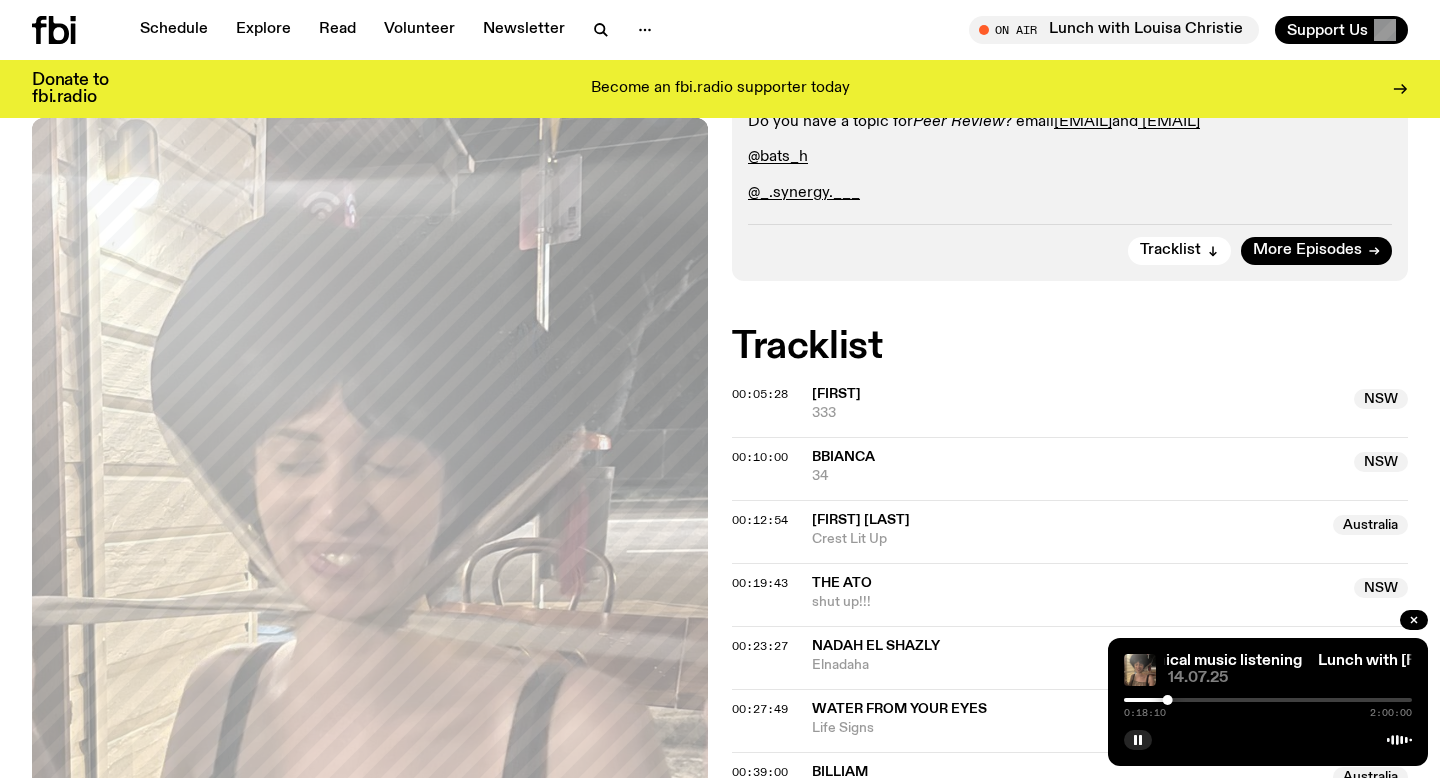 scroll, scrollTop: 1080, scrollLeft: 0, axis: vertical 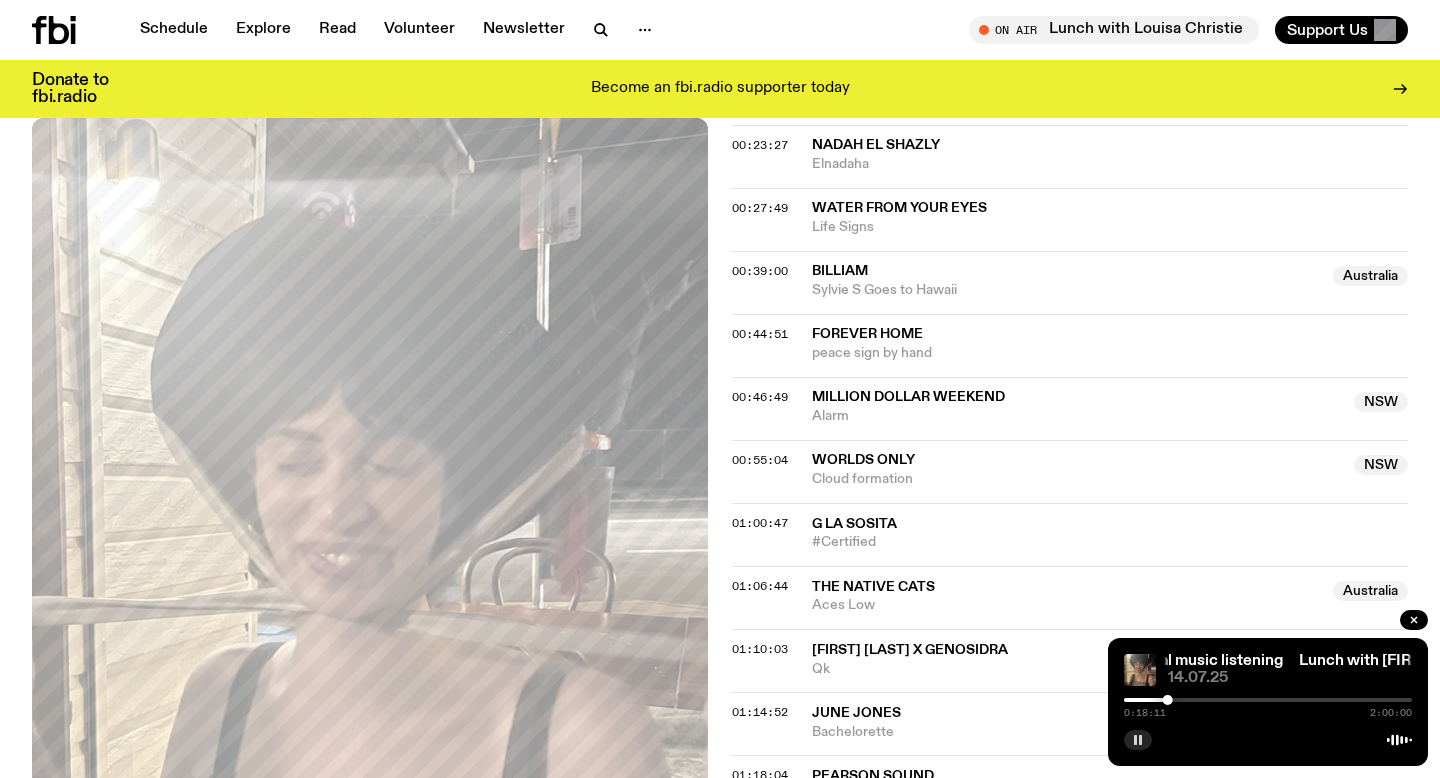 click 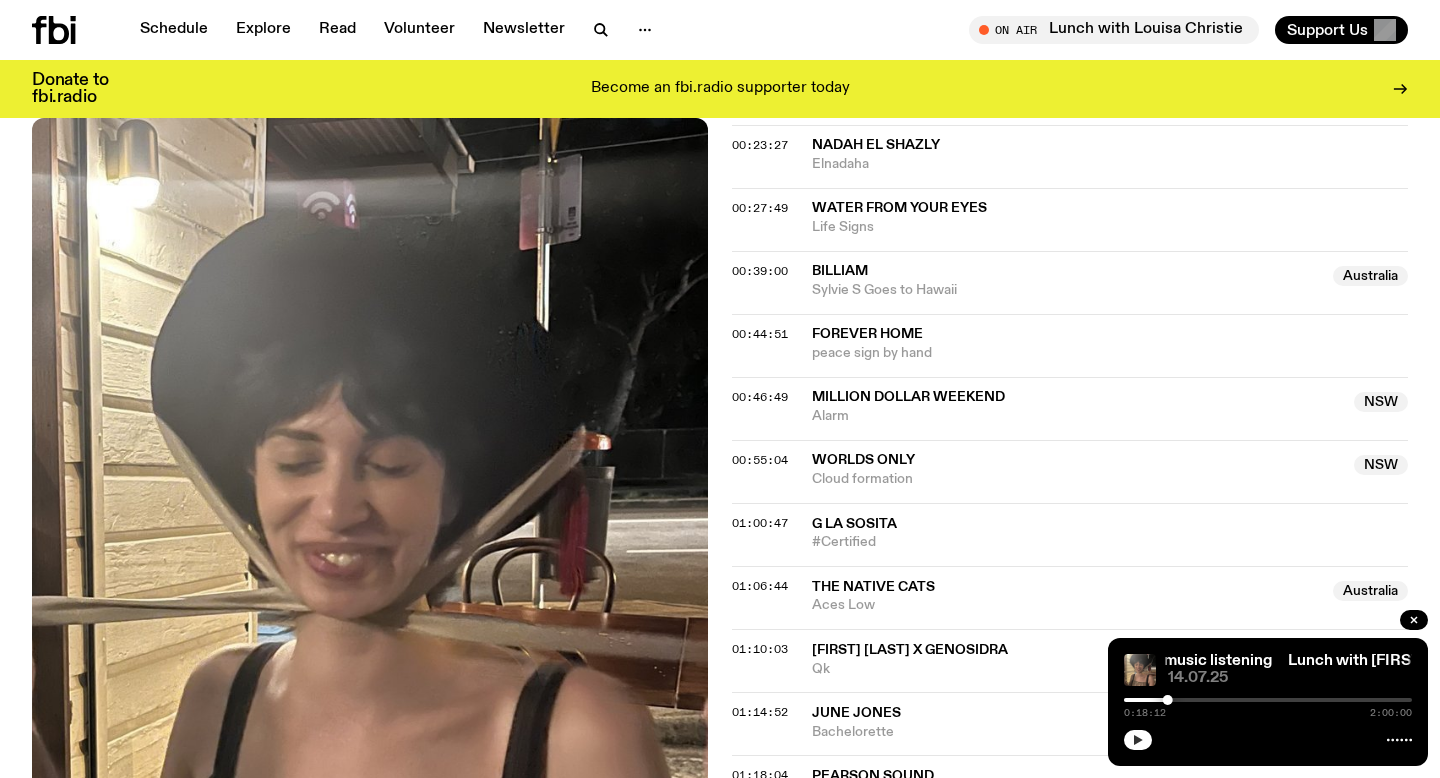 scroll, scrollTop: 1076, scrollLeft: 0, axis: vertical 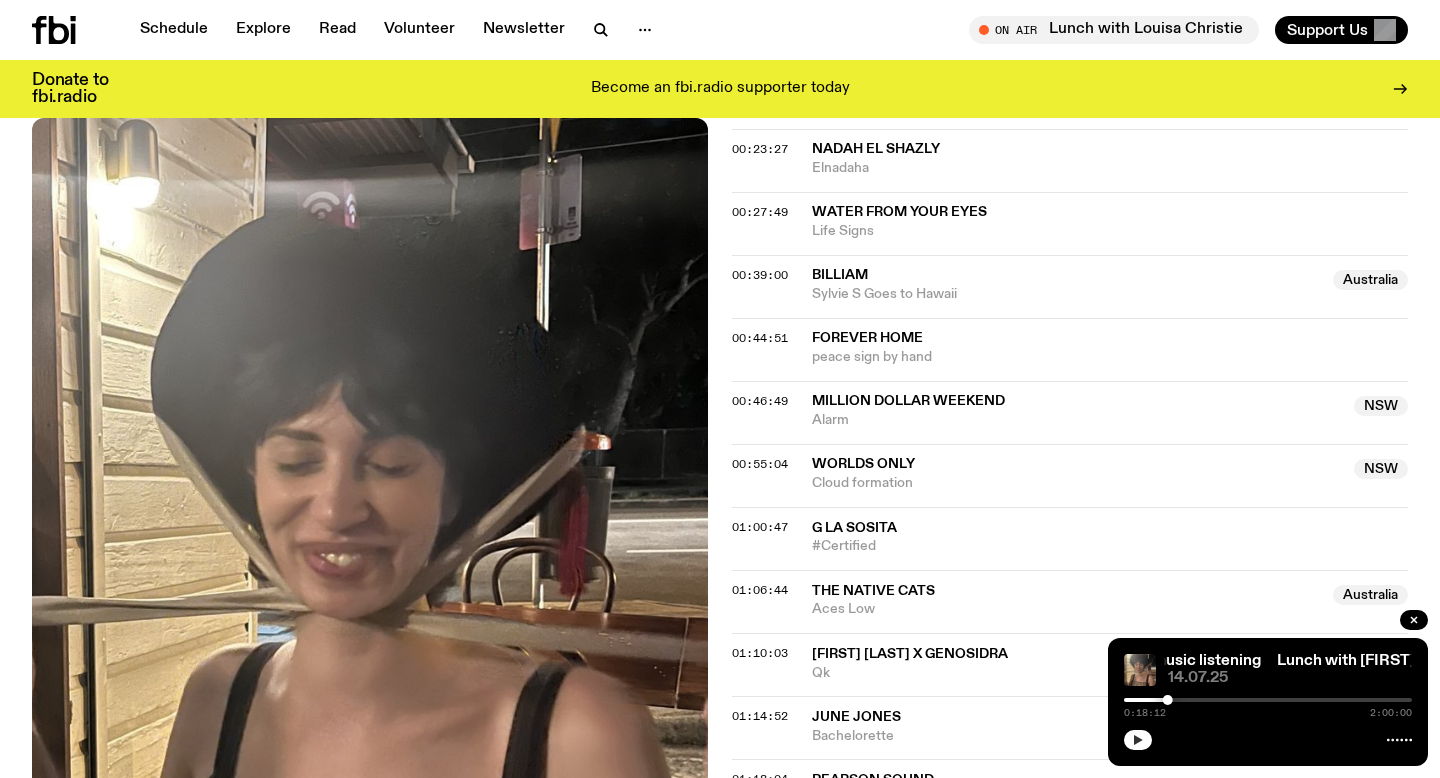 click 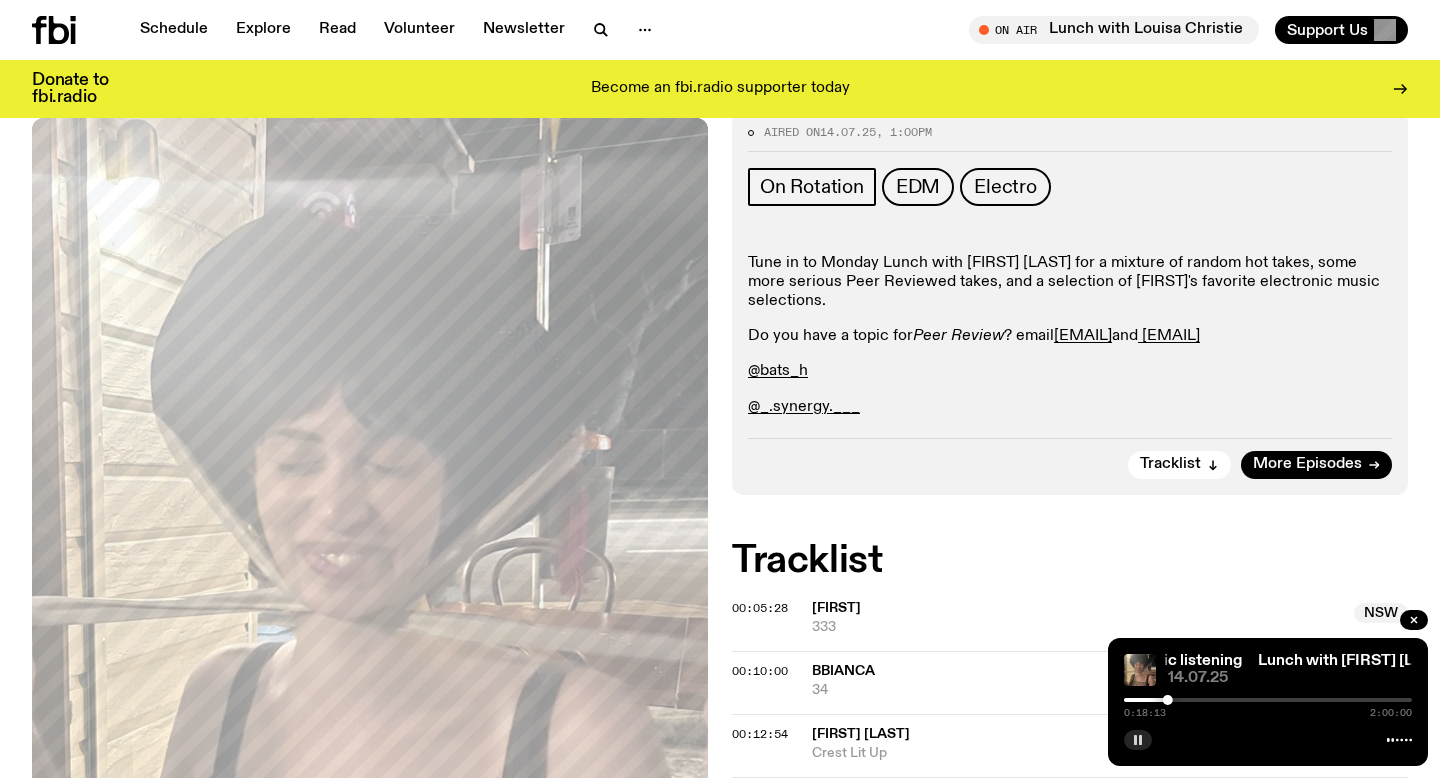 scroll, scrollTop: 0, scrollLeft: 0, axis: both 